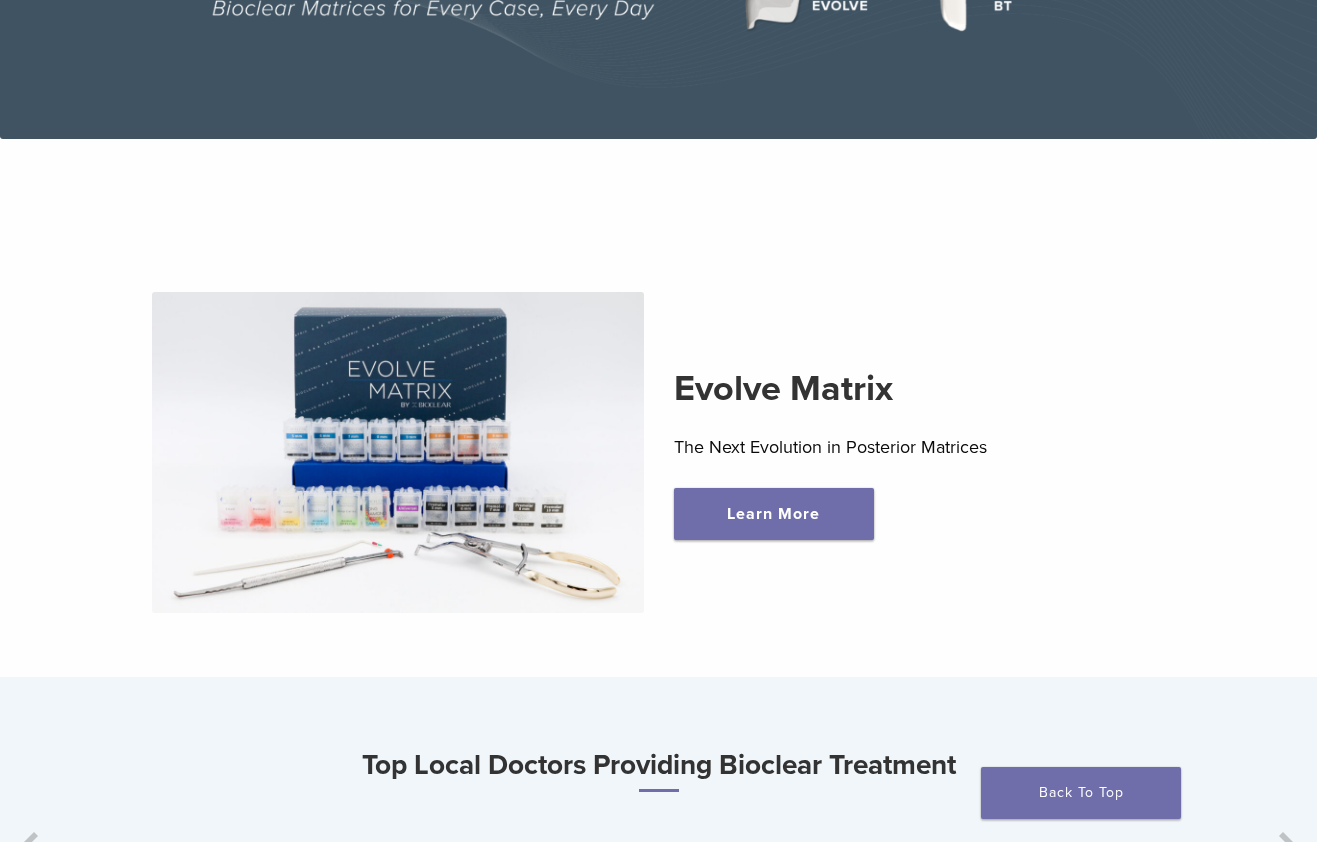 scroll, scrollTop: 0, scrollLeft: 0, axis: both 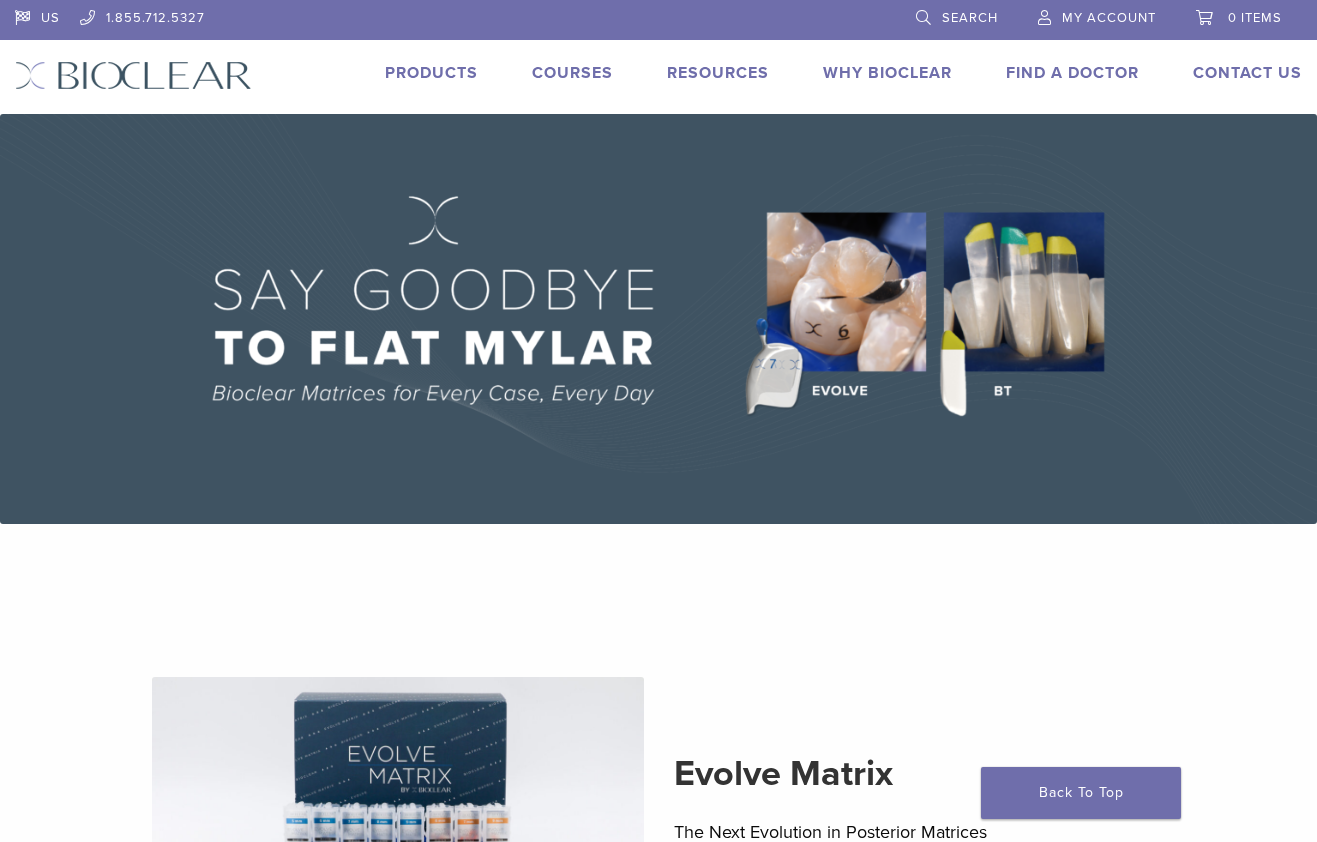 click on "My Account" at bounding box center (1097, 15) 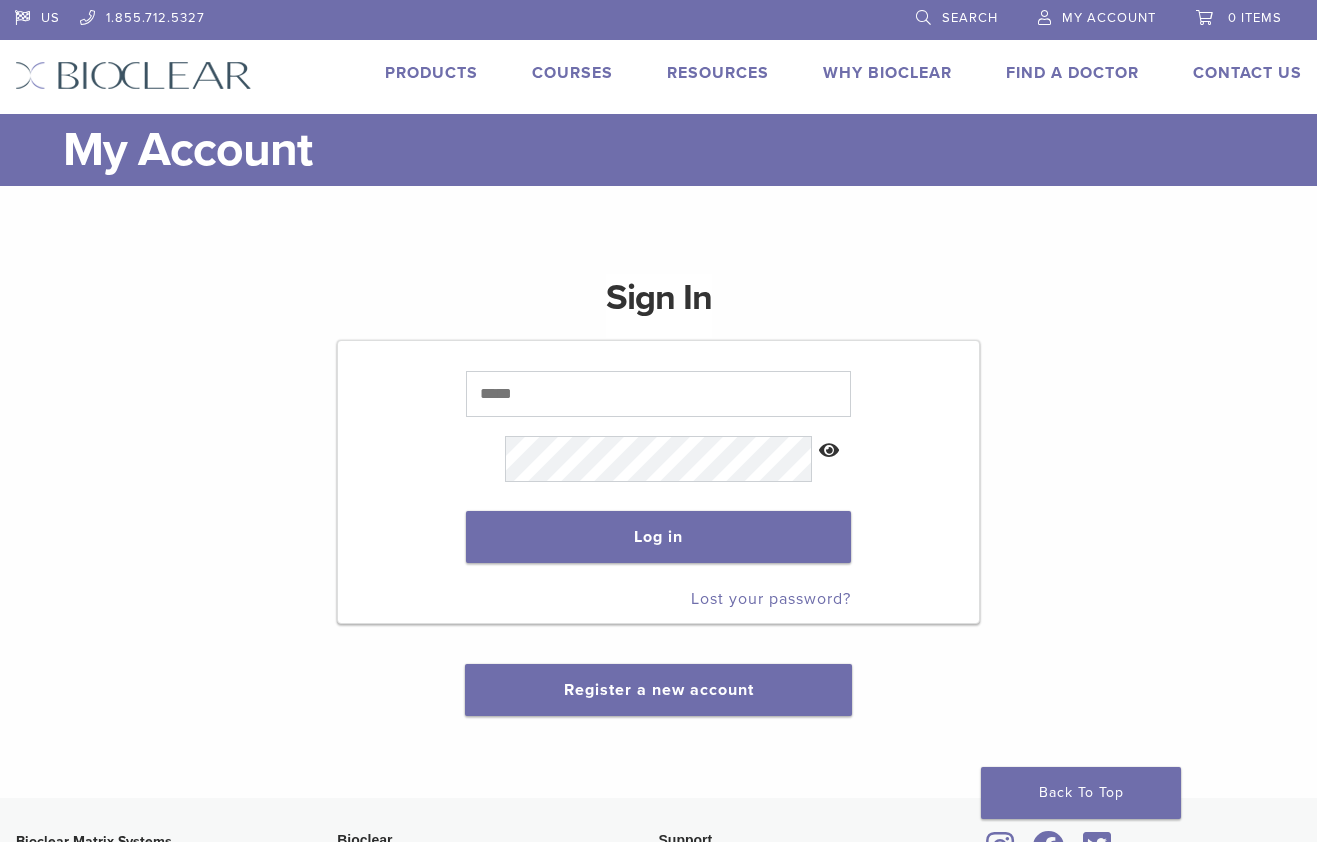 scroll, scrollTop: 0, scrollLeft: 0, axis: both 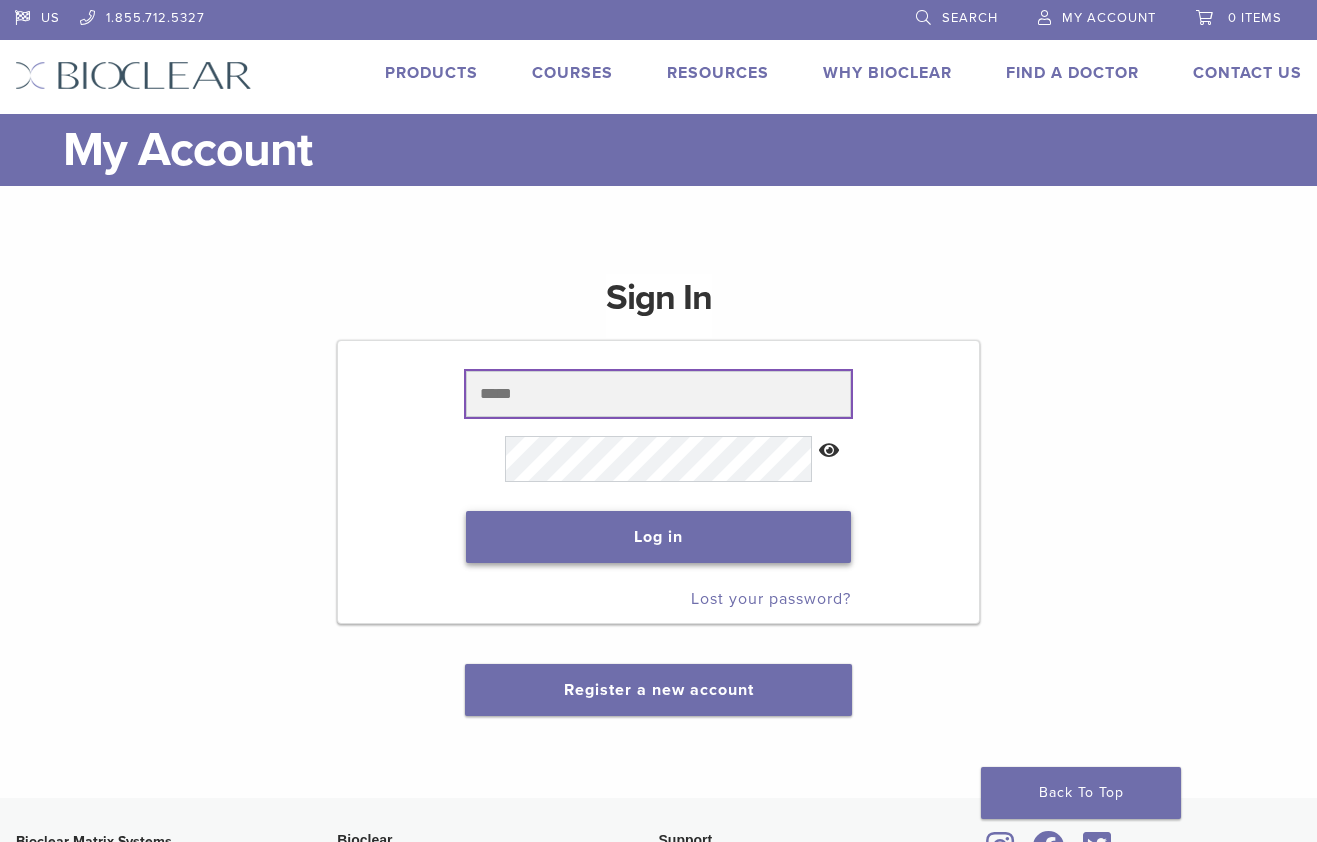 type on "**********" 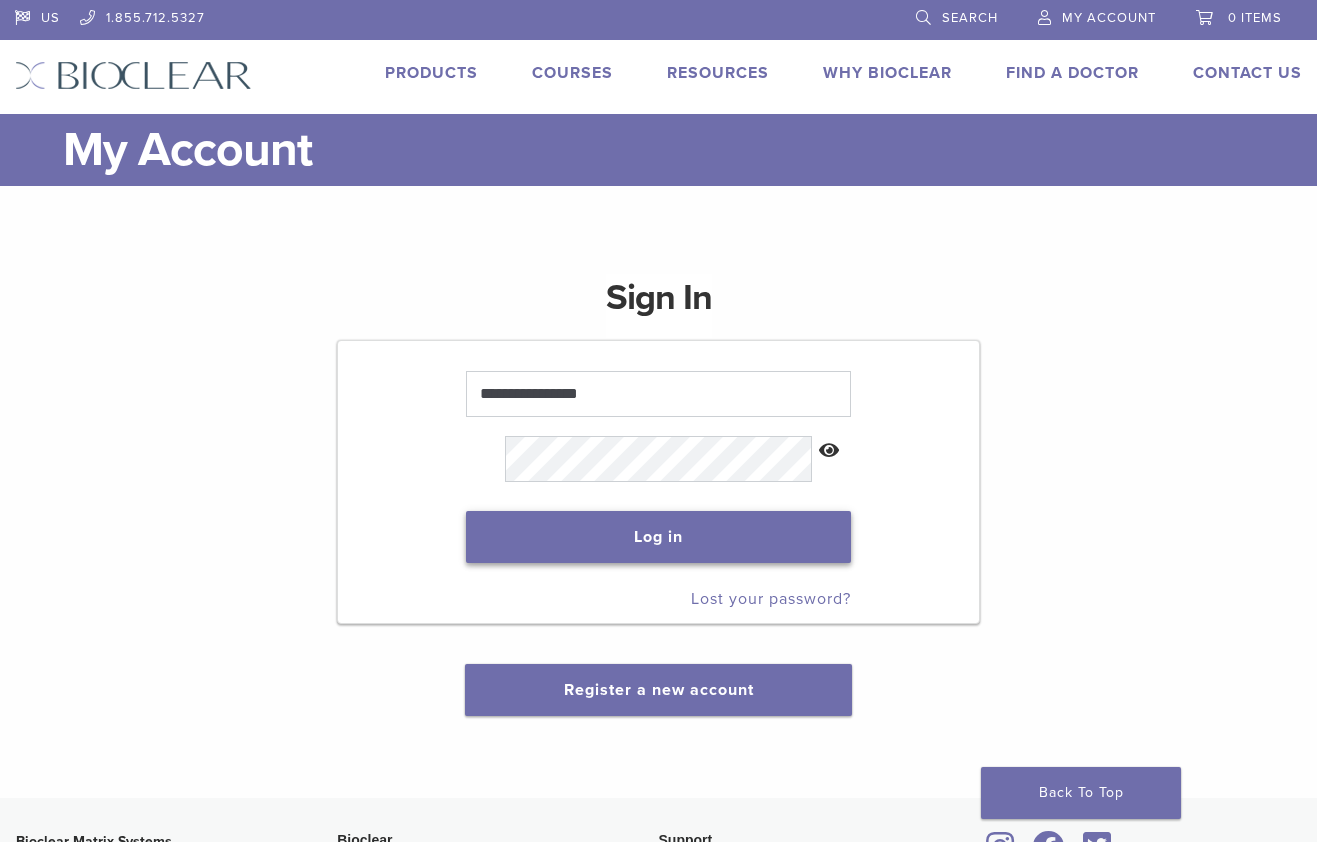 click on "Log in" at bounding box center (658, 537) 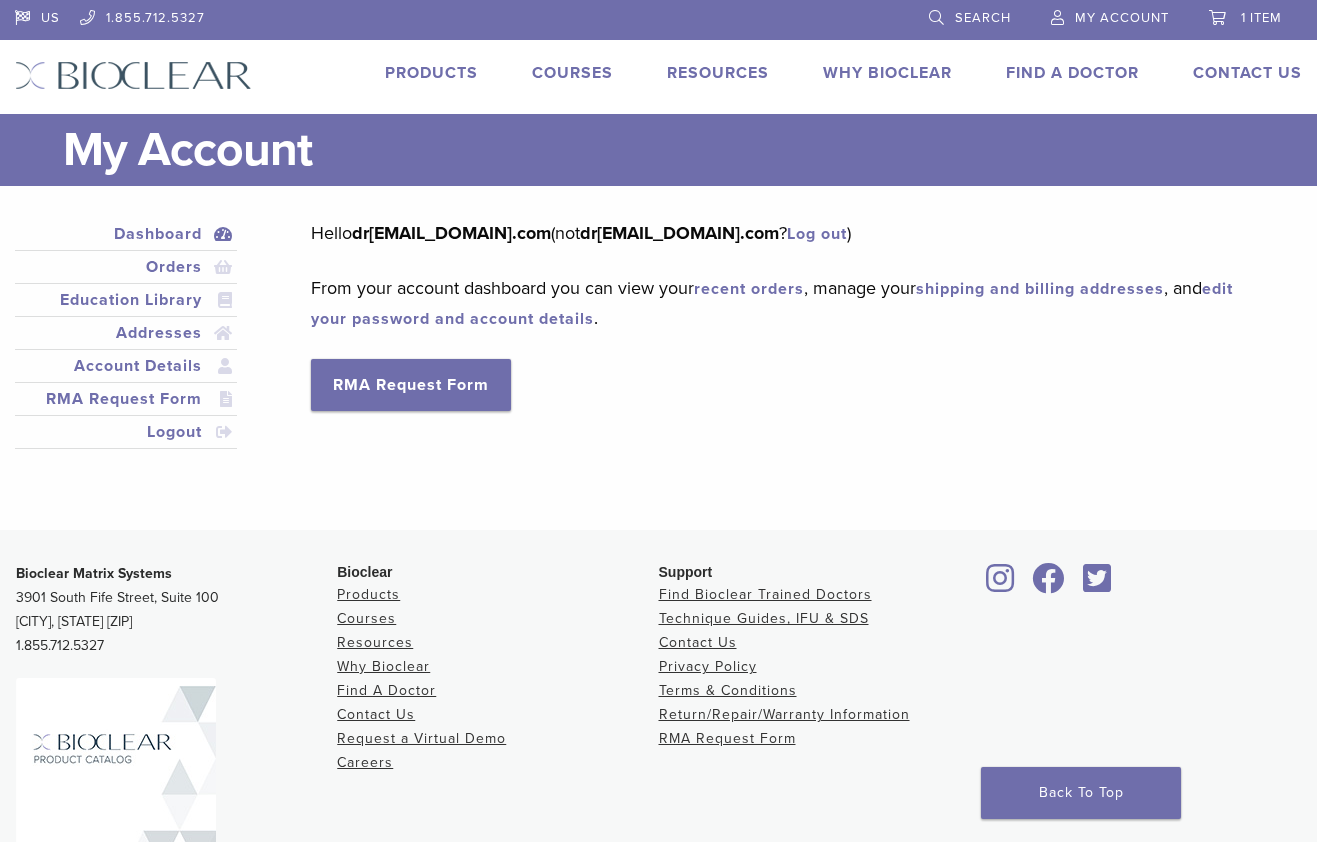 scroll, scrollTop: 0, scrollLeft: 0, axis: both 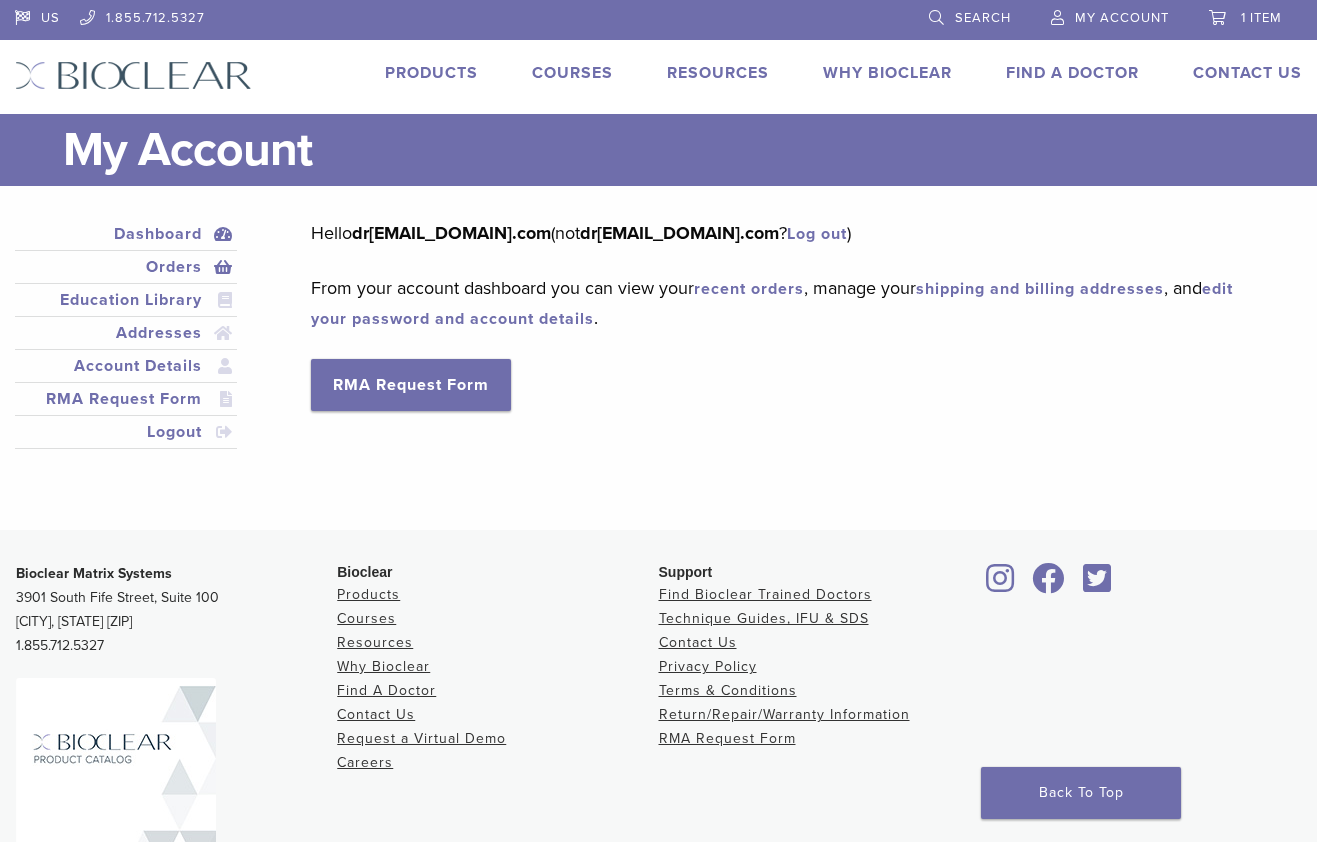 click on "Orders" at bounding box center (126, 267) 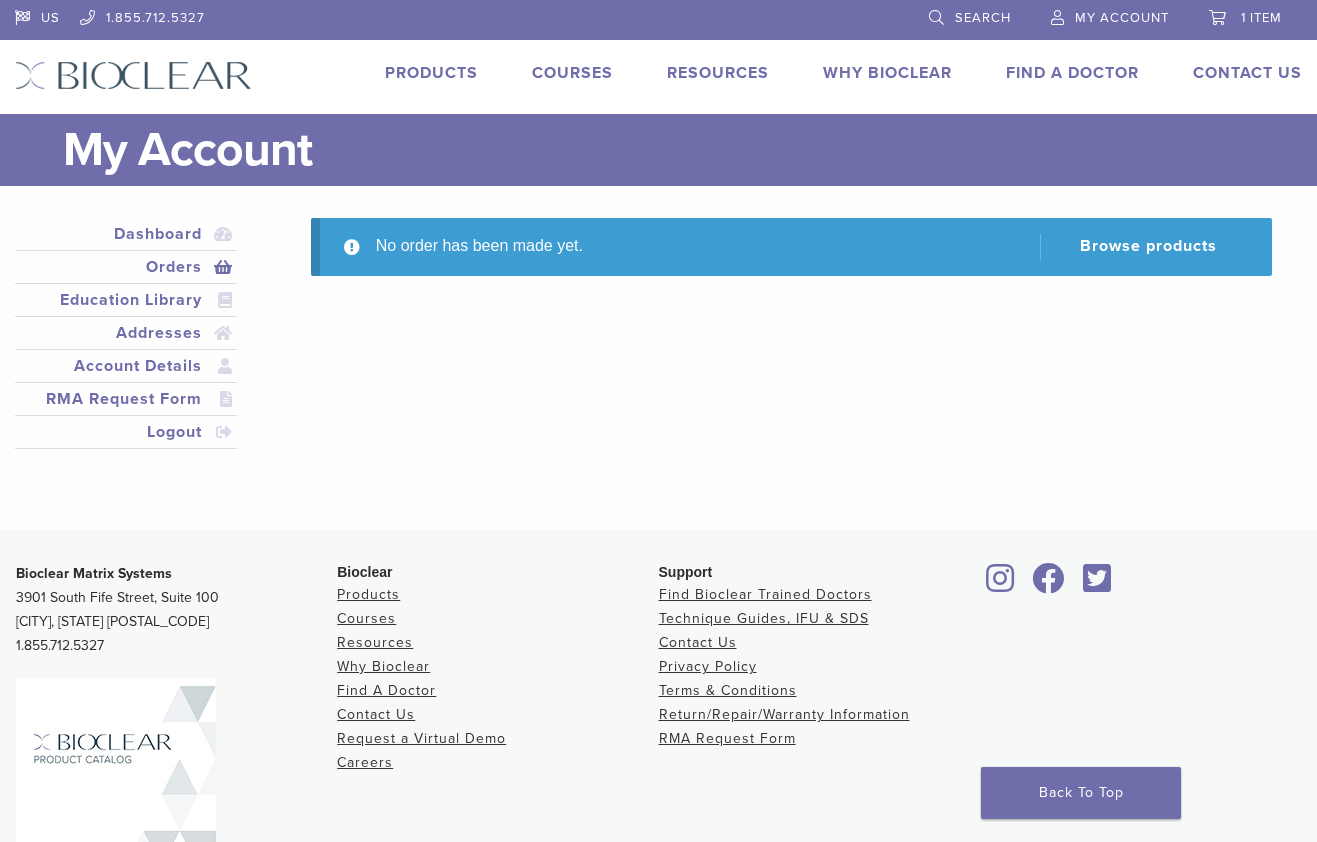 scroll, scrollTop: 0, scrollLeft: 0, axis: both 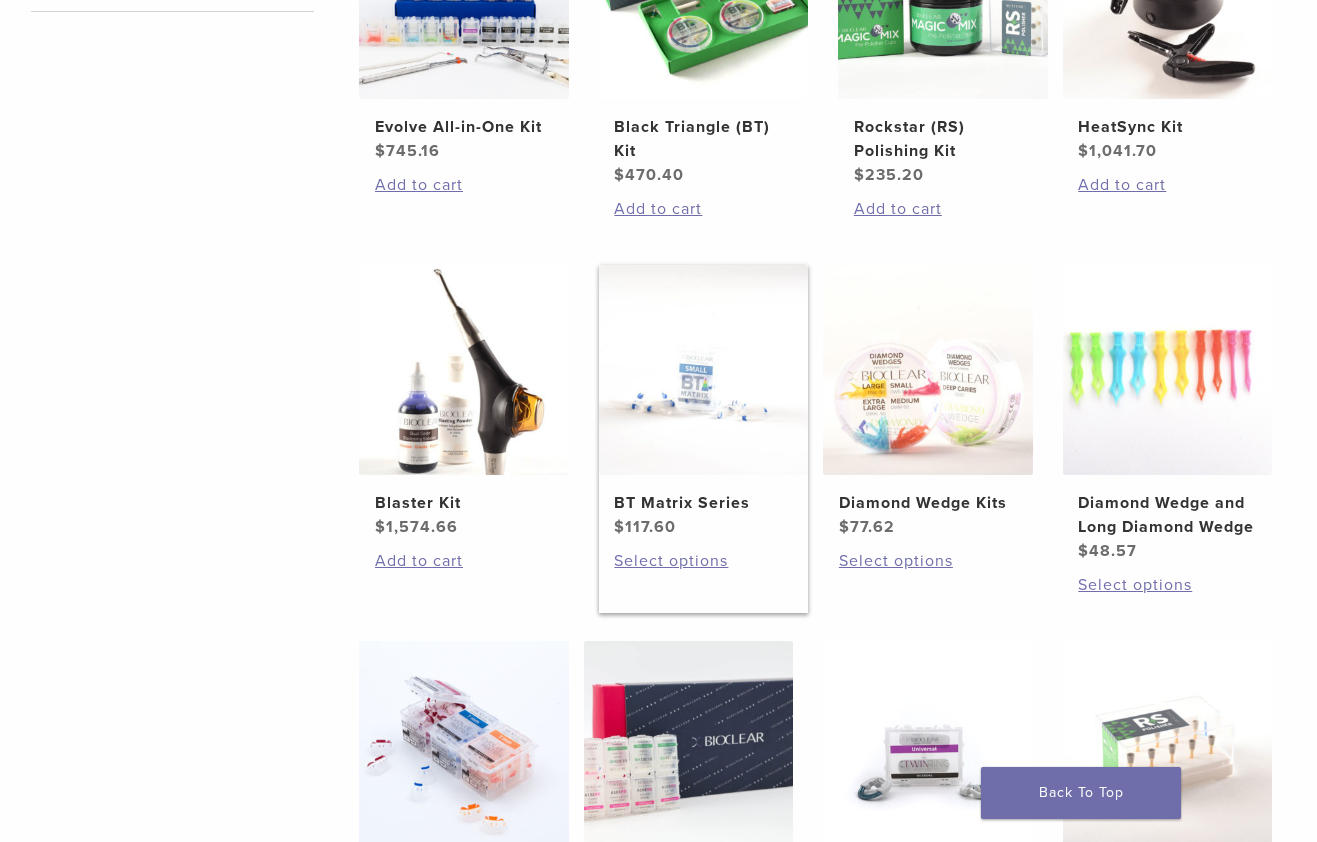 click at bounding box center [703, 369] 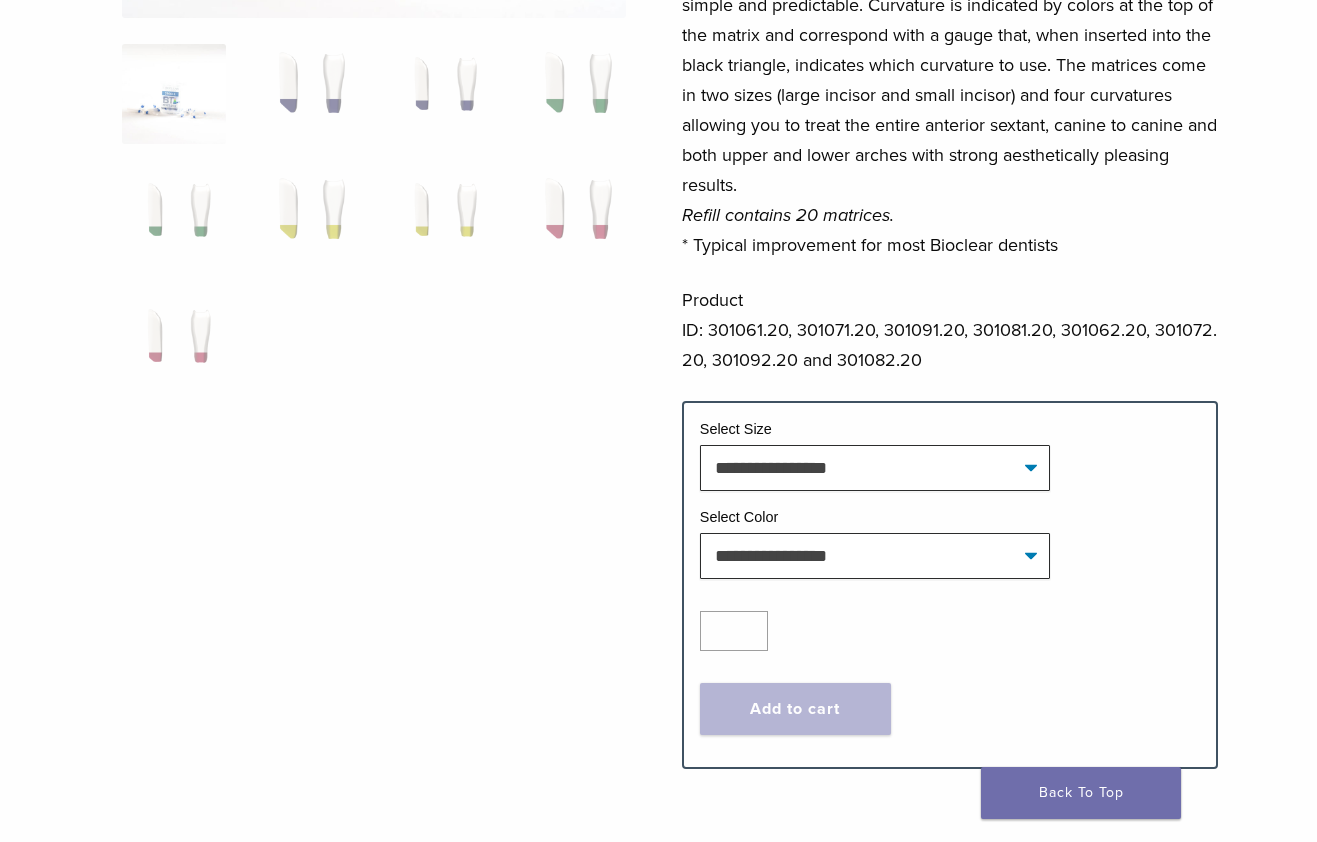 scroll, scrollTop: 400, scrollLeft: 0, axis: vertical 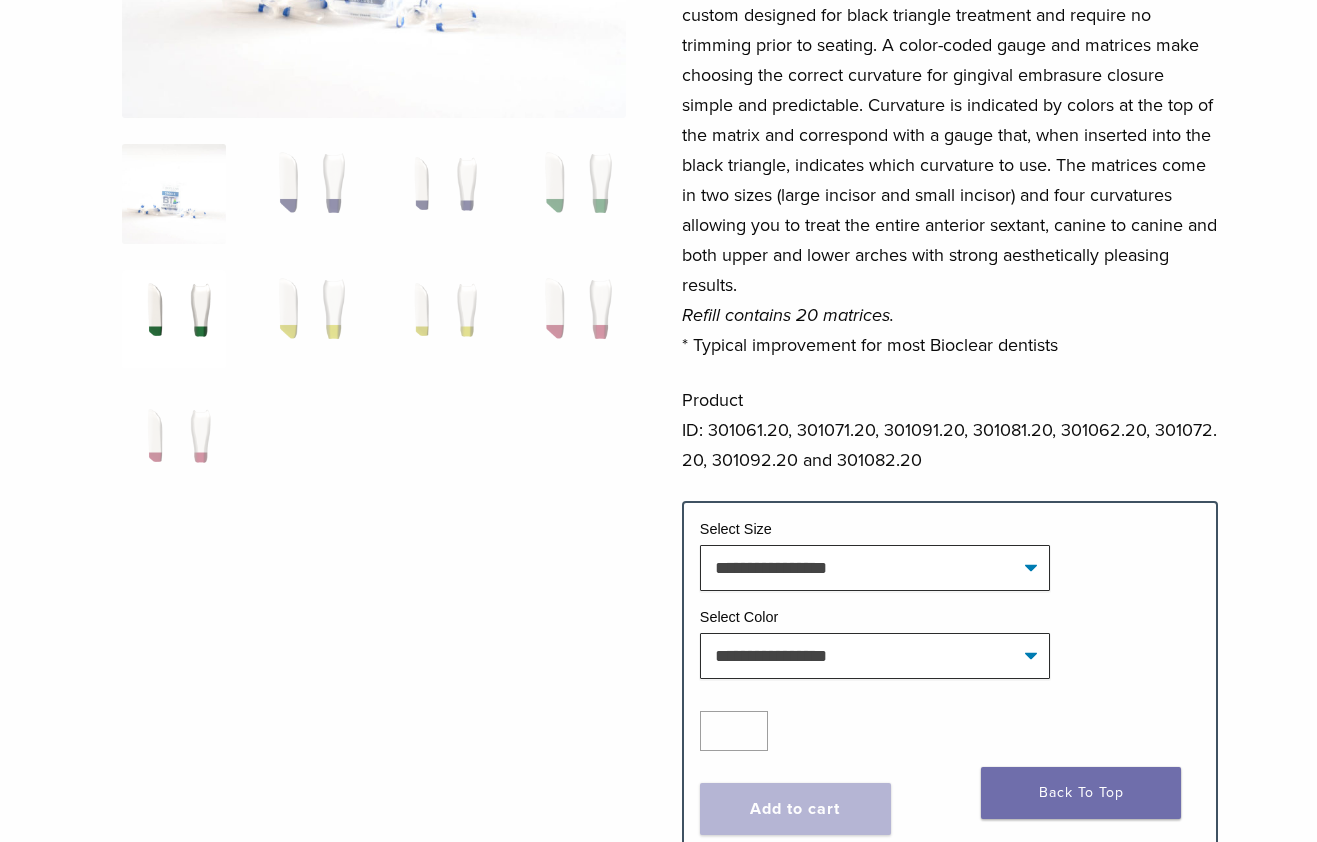click at bounding box center [173, 320] 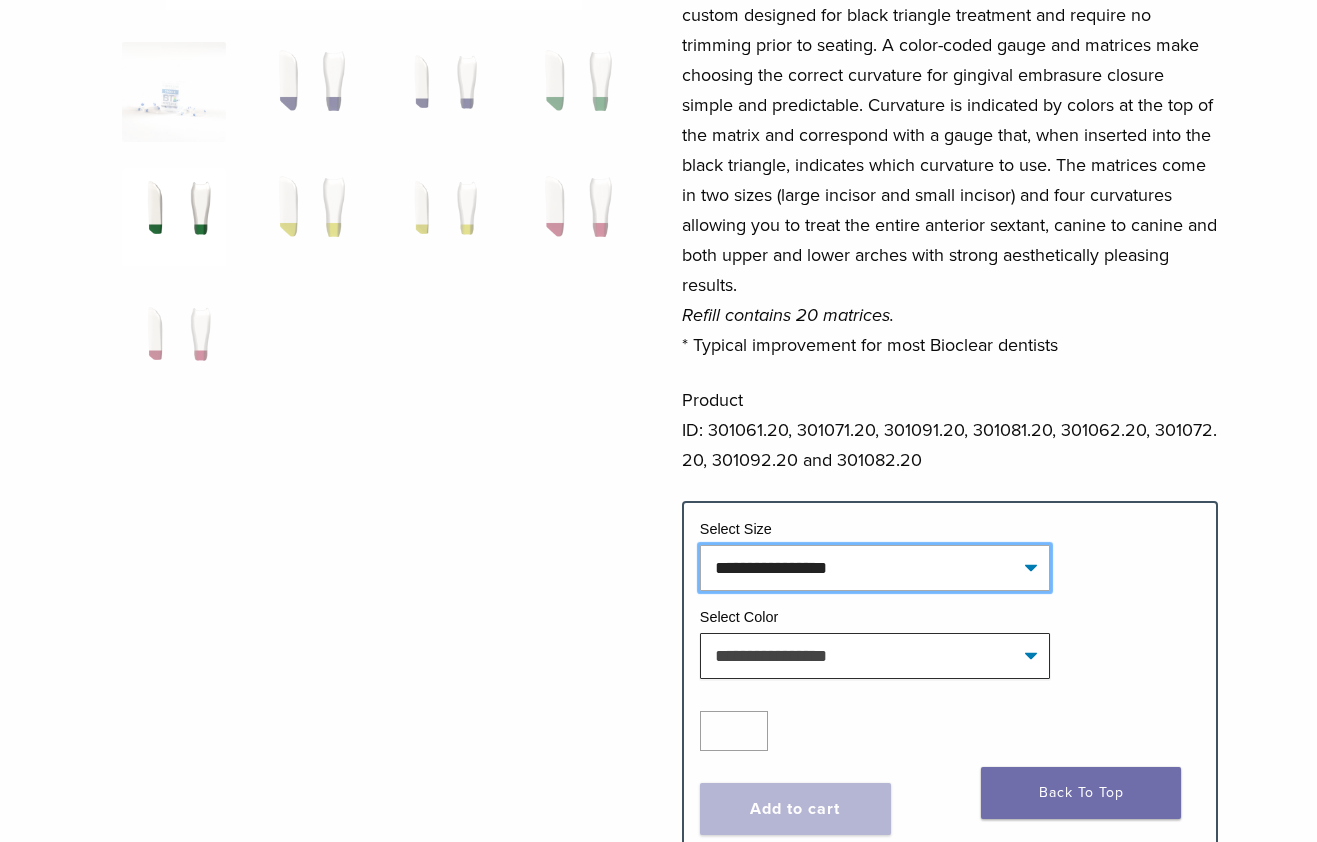 click on "**********" 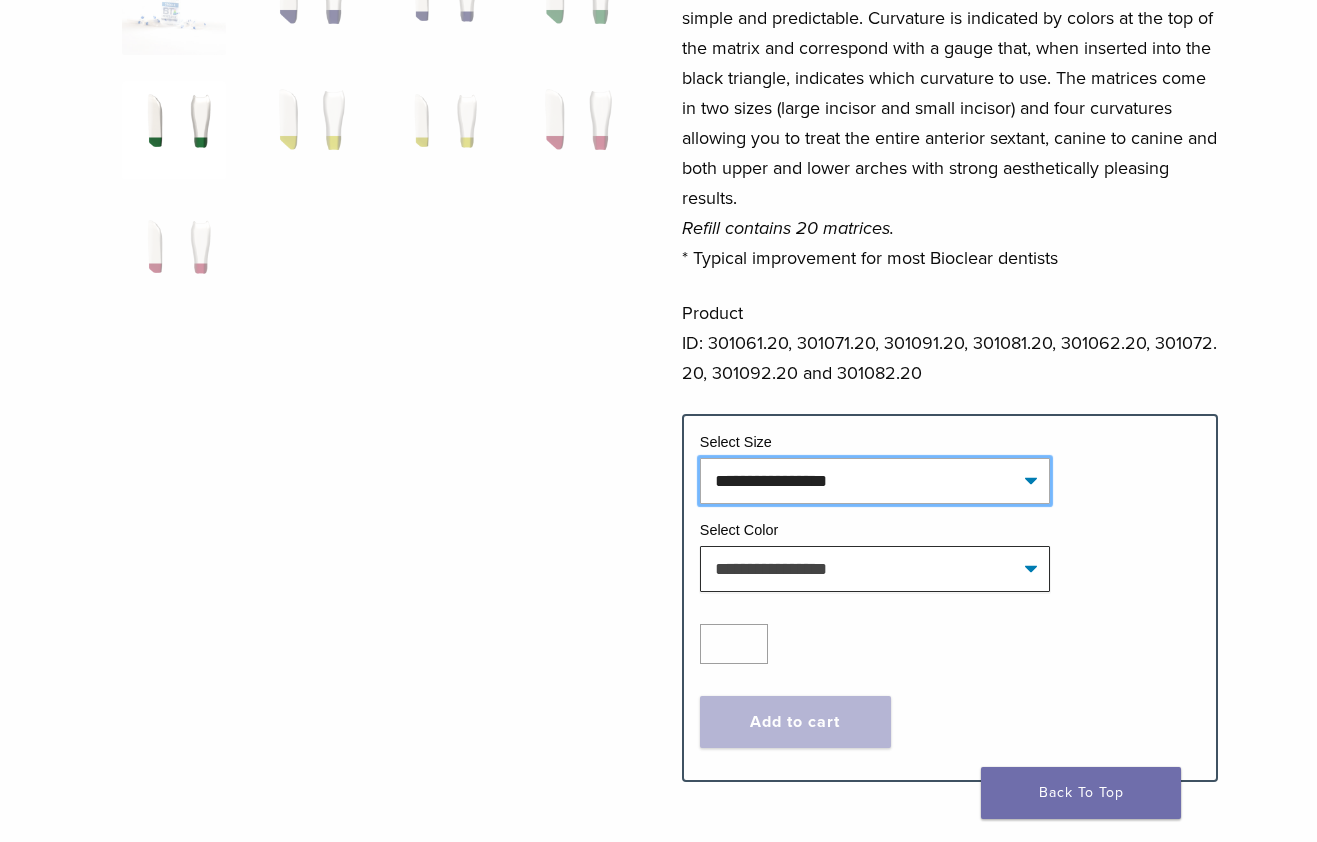 scroll, scrollTop: 500, scrollLeft: 0, axis: vertical 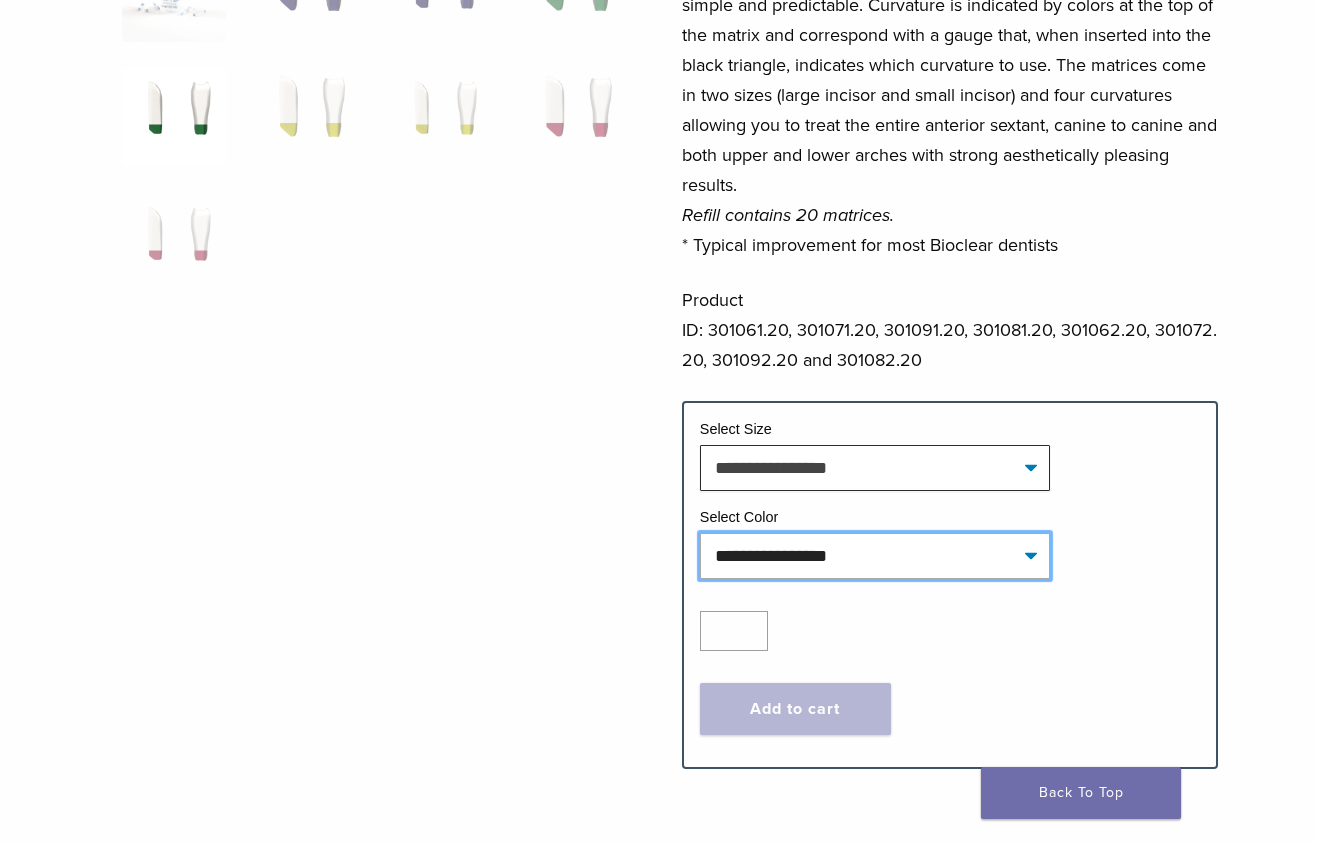 click on "**********" 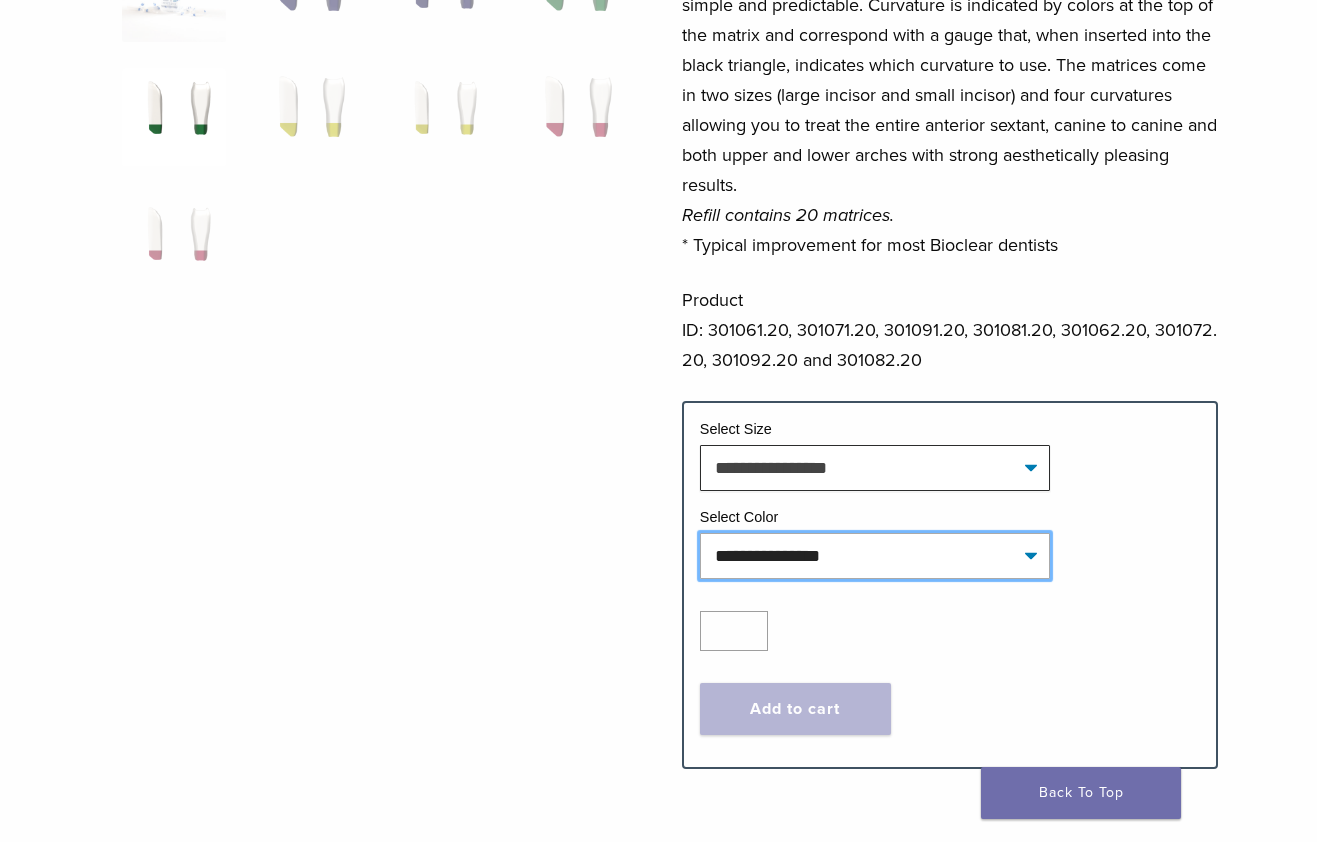 click on "**********" 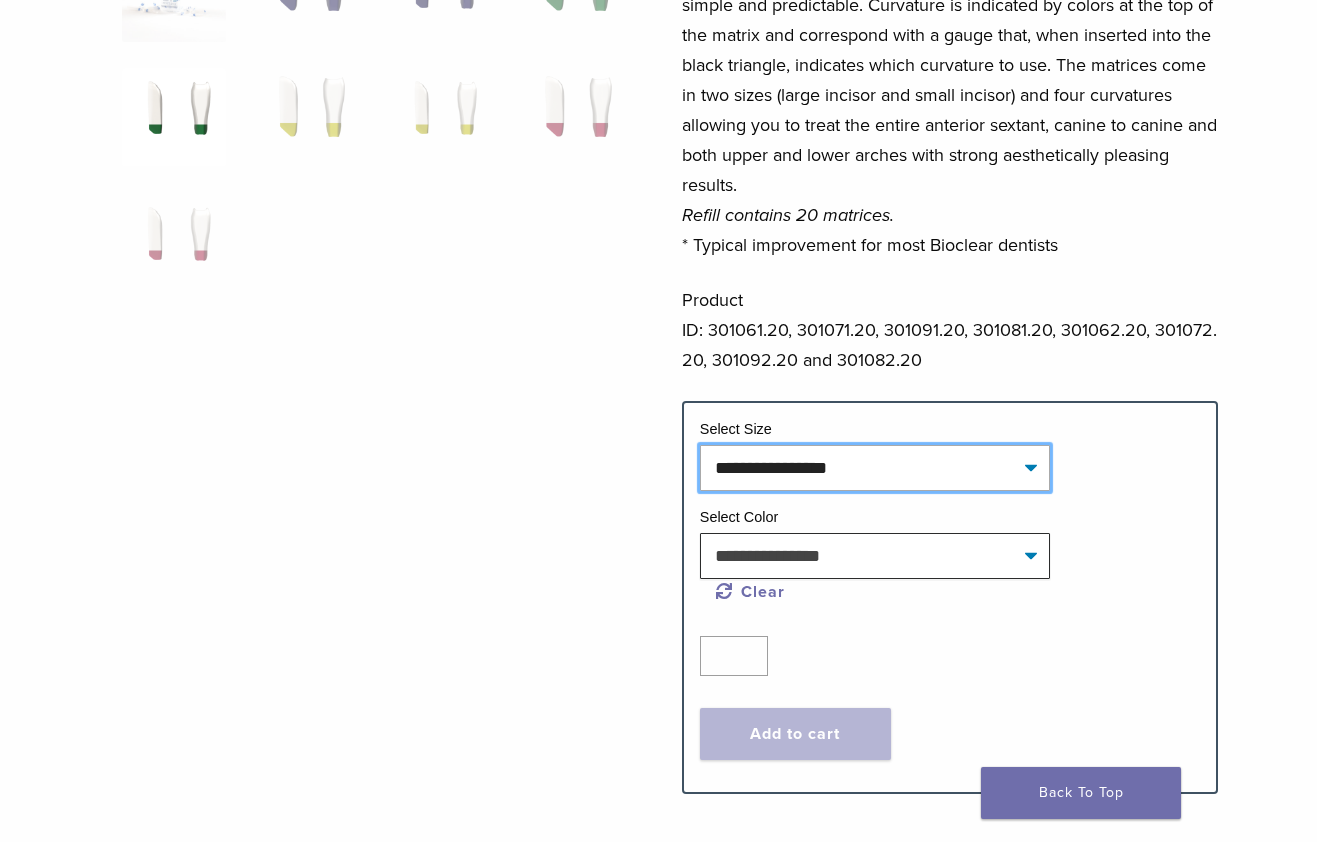 click on "**********" 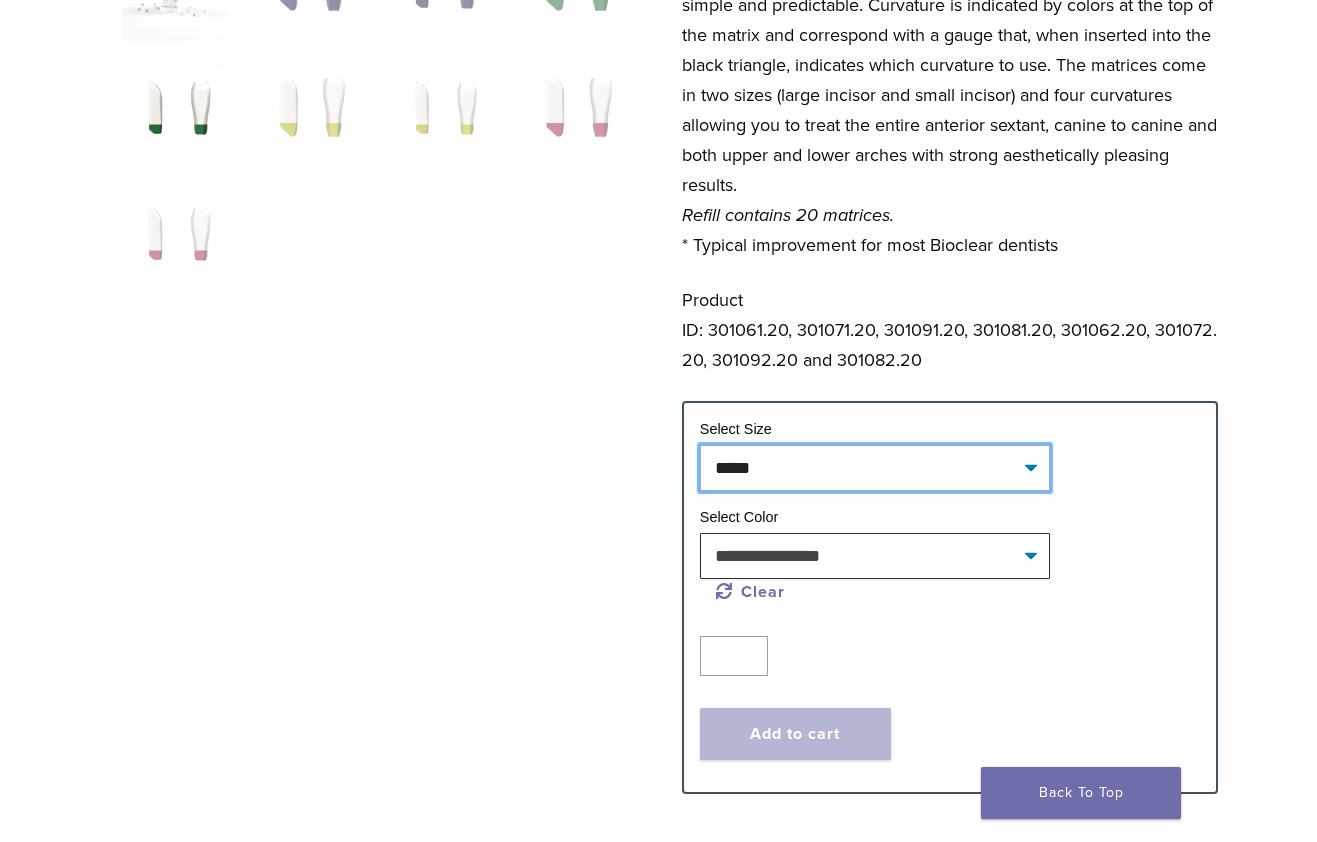 click on "**********" 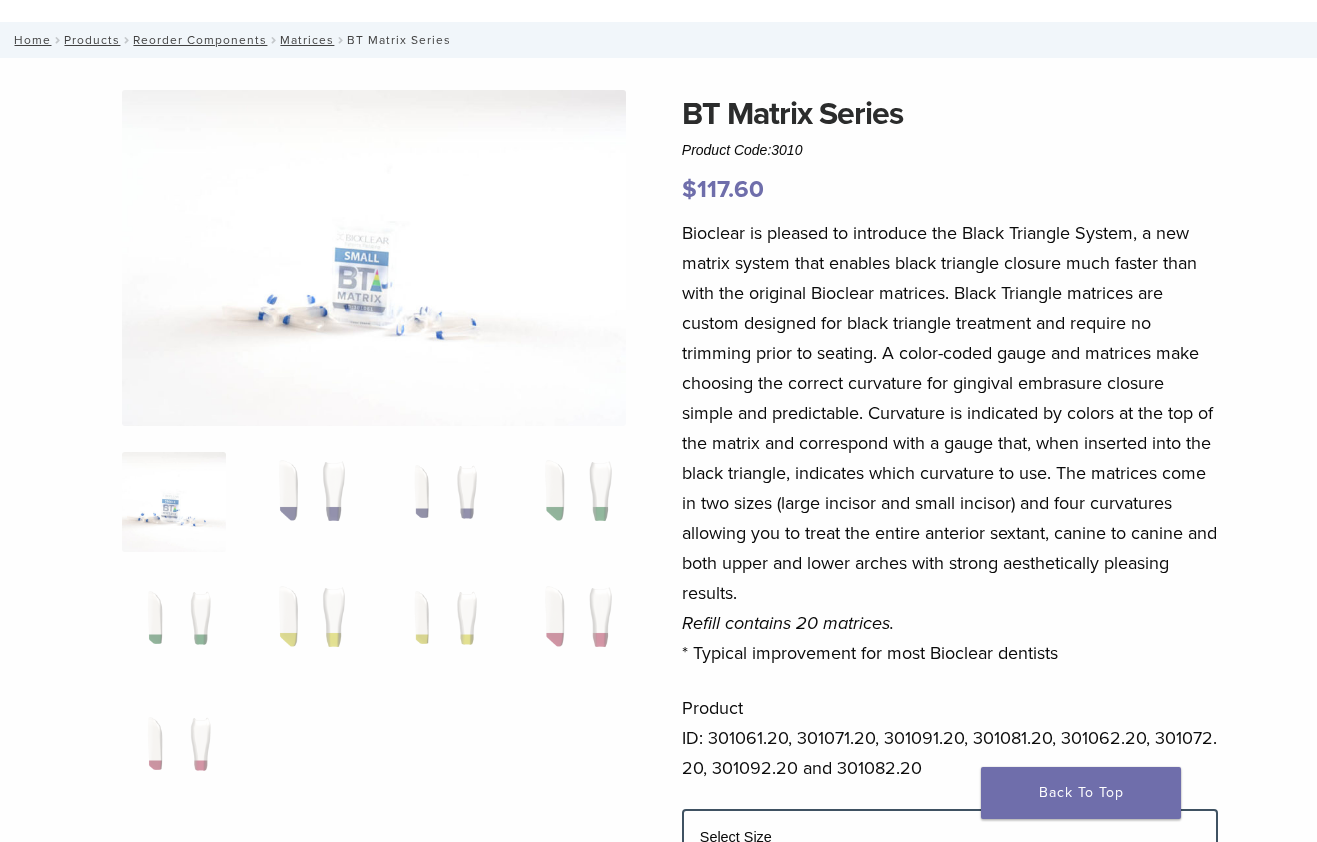 scroll, scrollTop: 0, scrollLeft: 0, axis: both 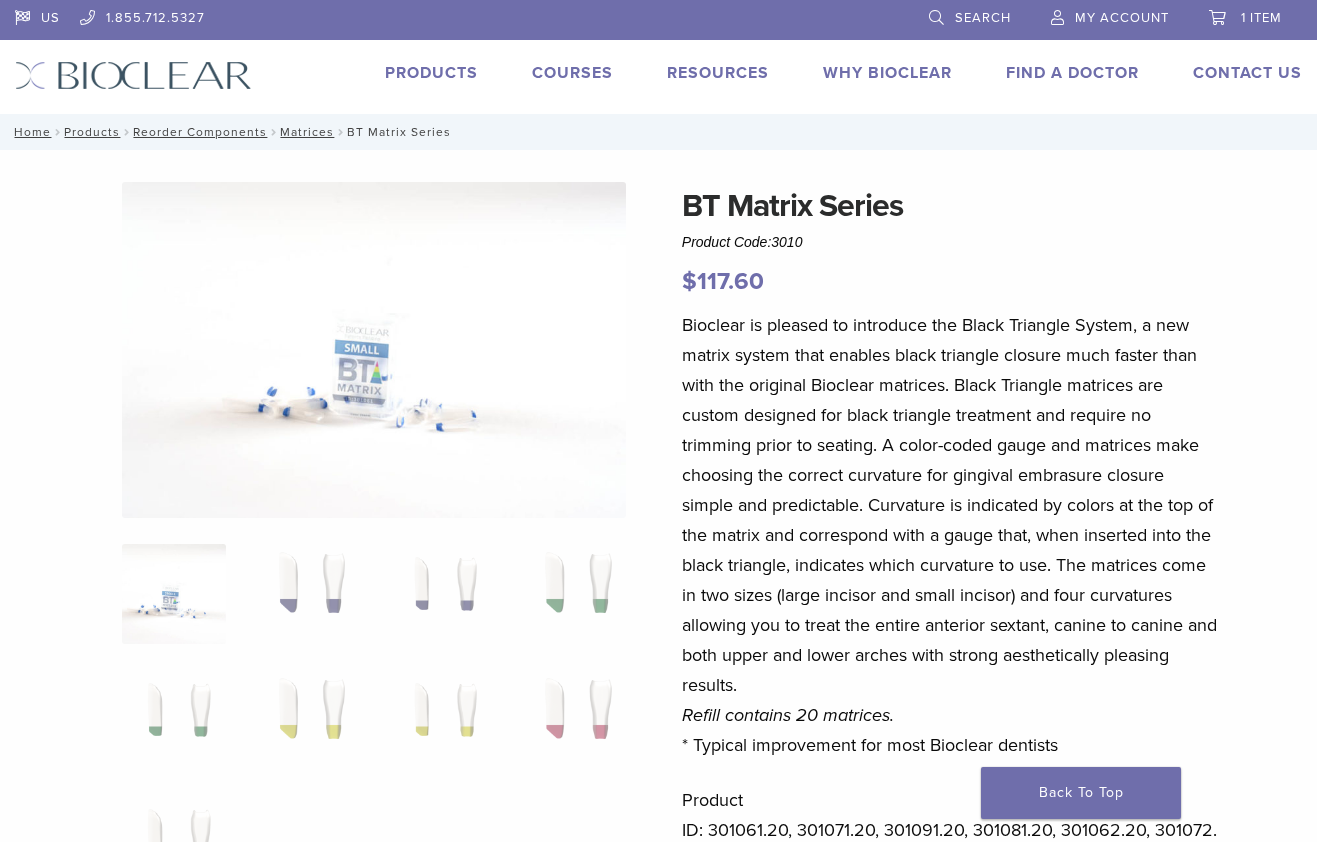 click on "Products" at bounding box center (431, 73) 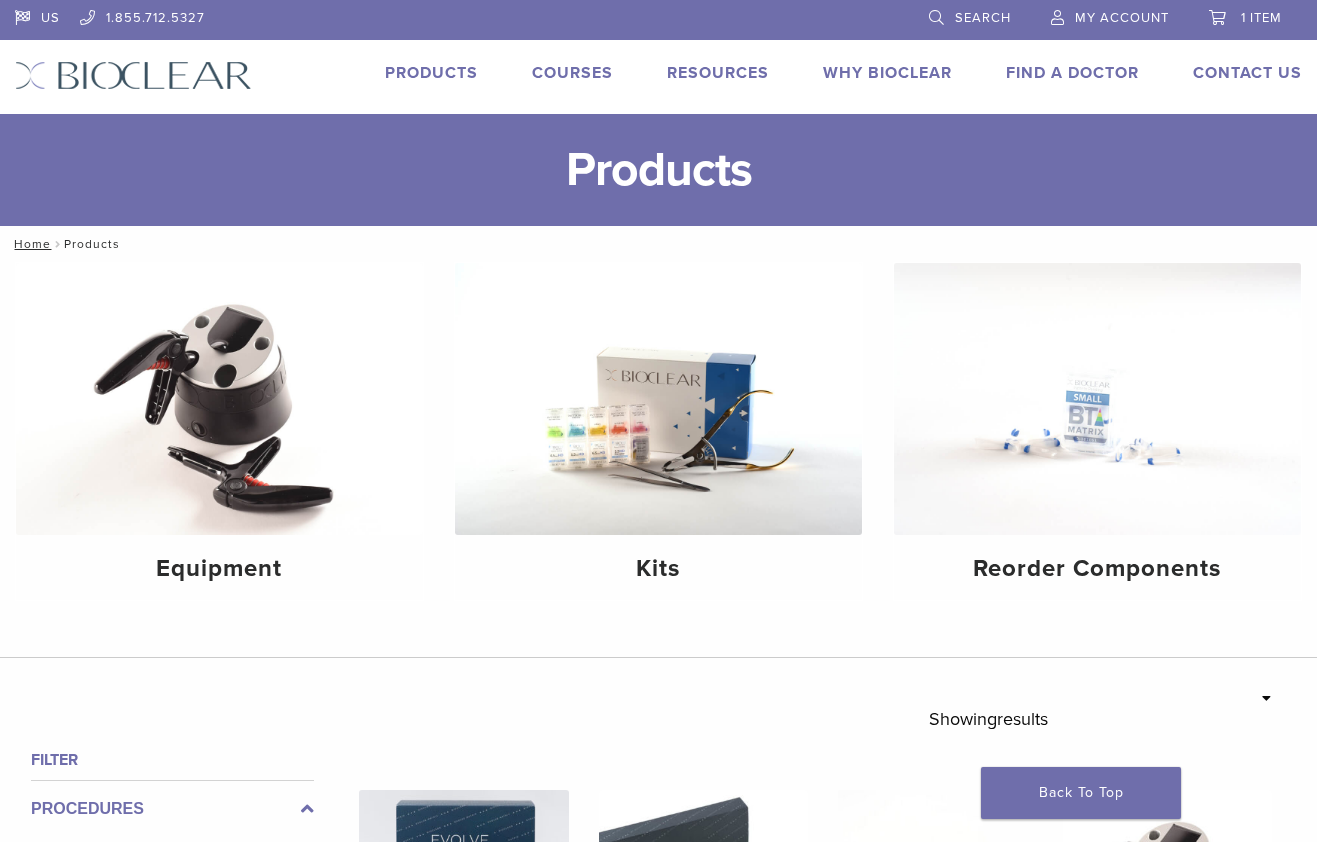 scroll, scrollTop: 0, scrollLeft: 0, axis: both 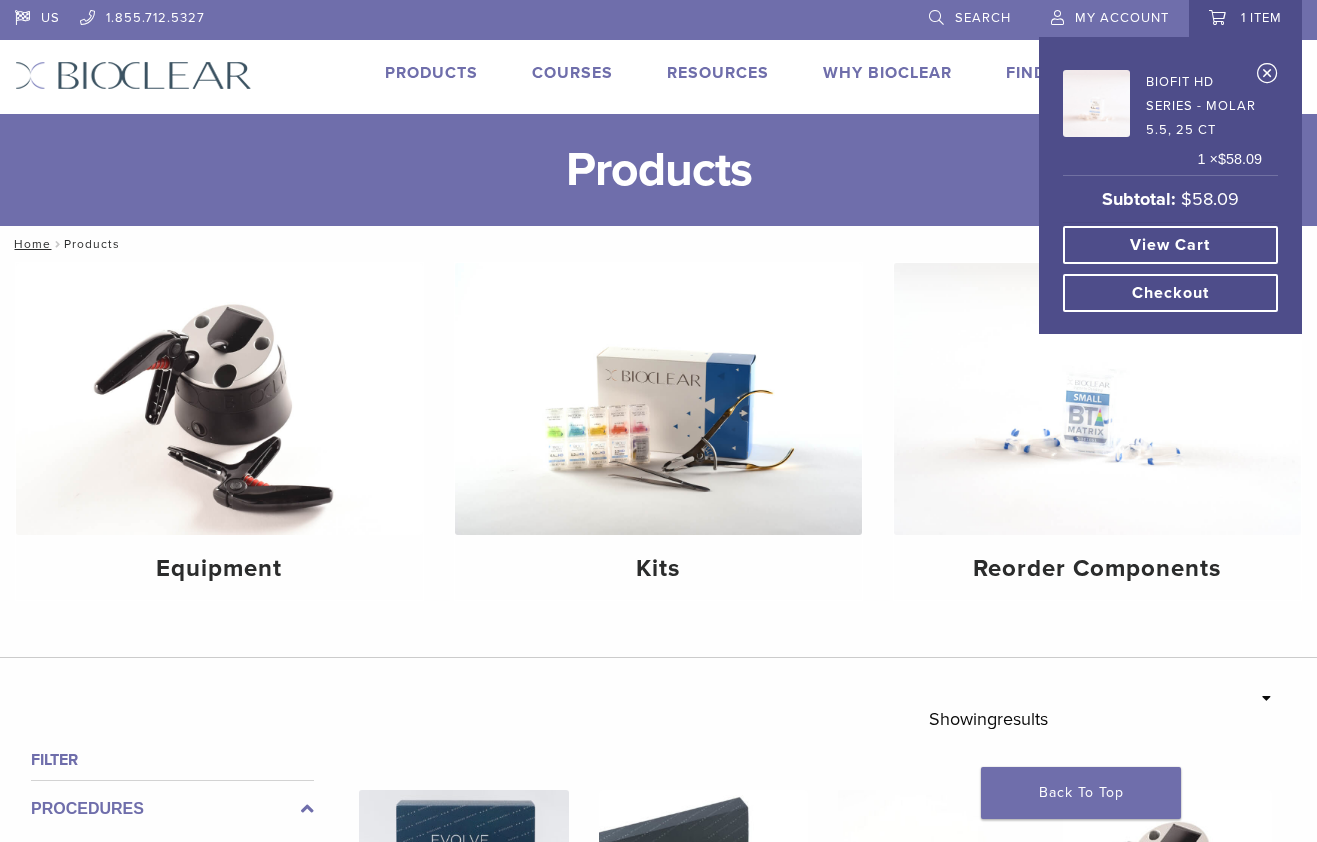 click on "Biofit HD Series - Molar 5.5, 25 ct" at bounding box center [1162, 103] 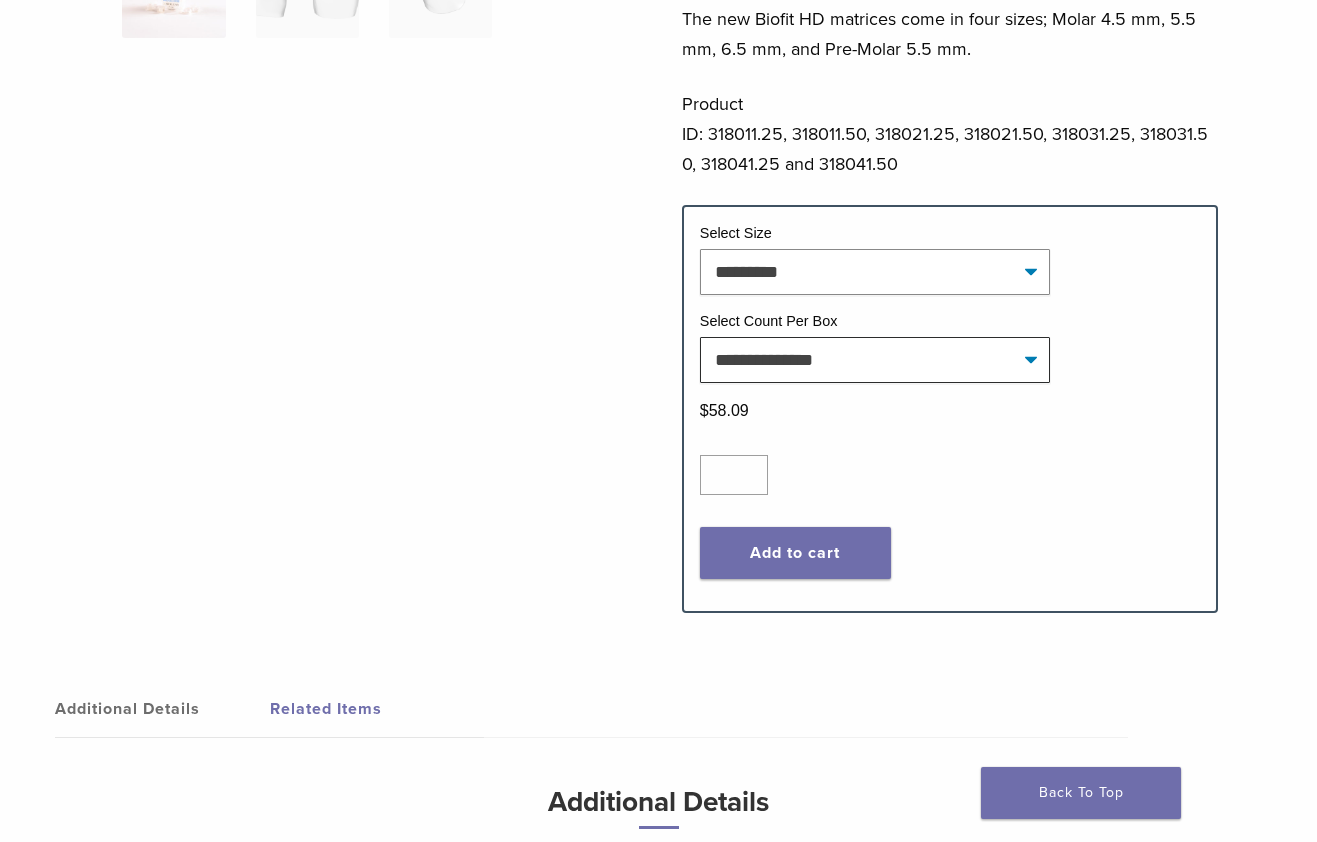 scroll, scrollTop: 700, scrollLeft: 0, axis: vertical 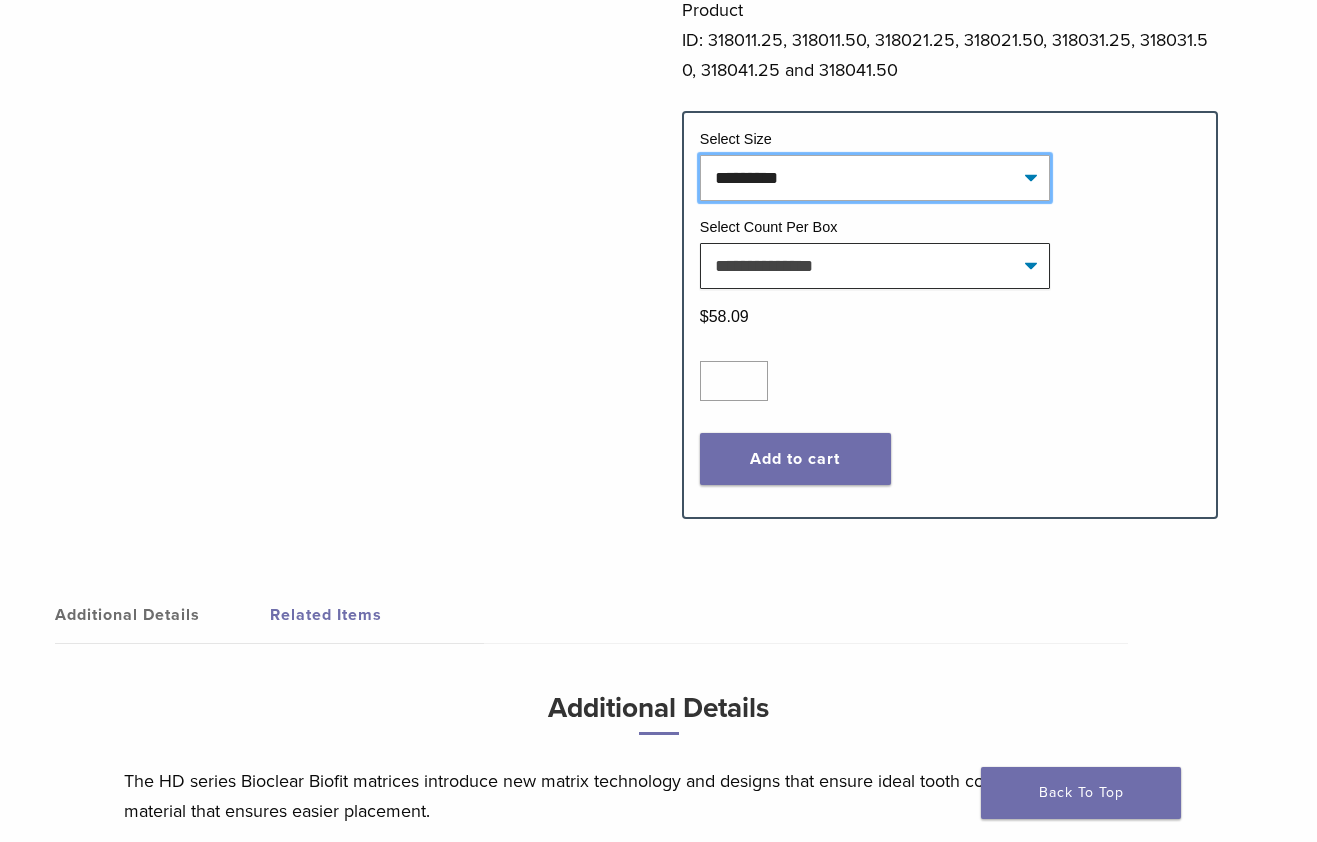click on "**********" 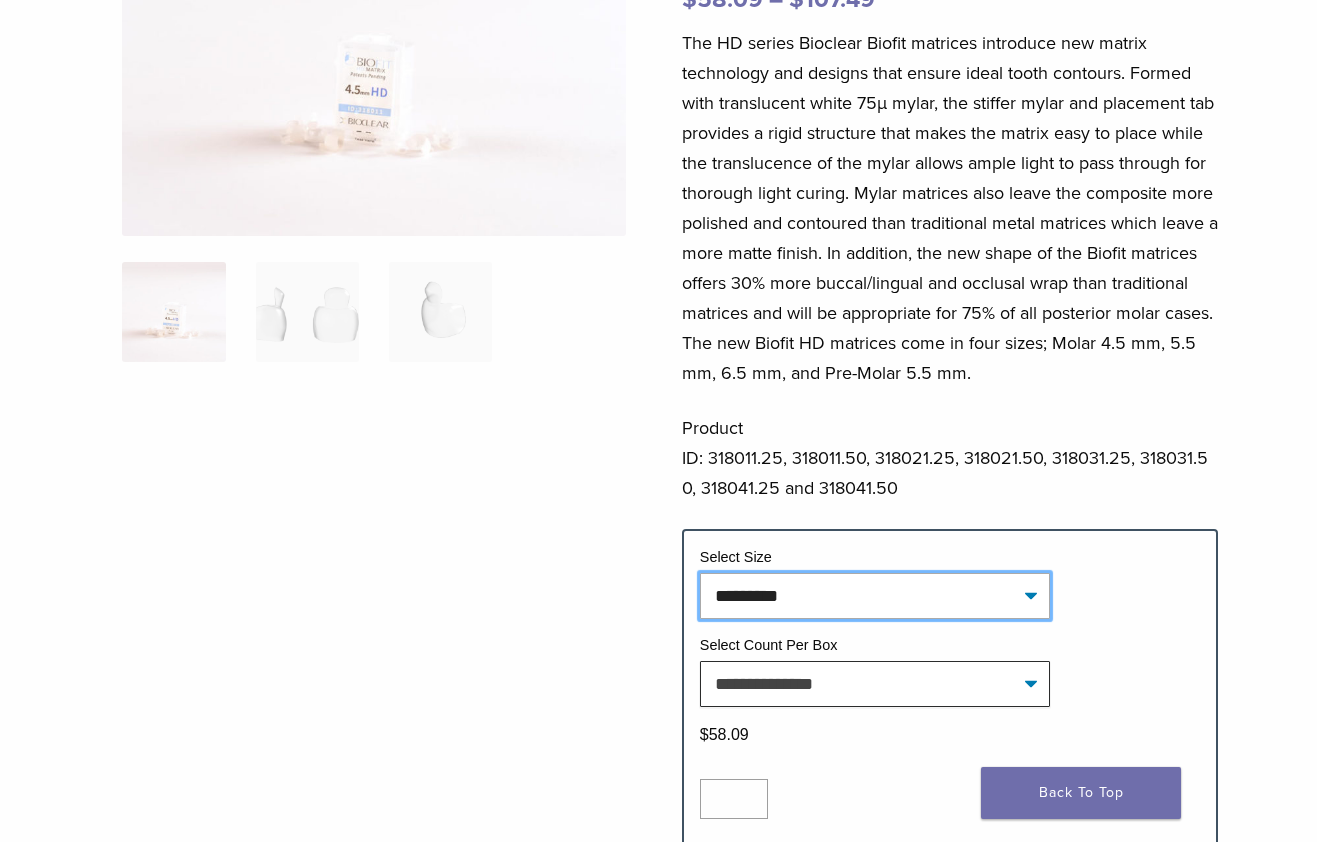 scroll, scrollTop: 200, scrollLeft: 0, axis: vertical 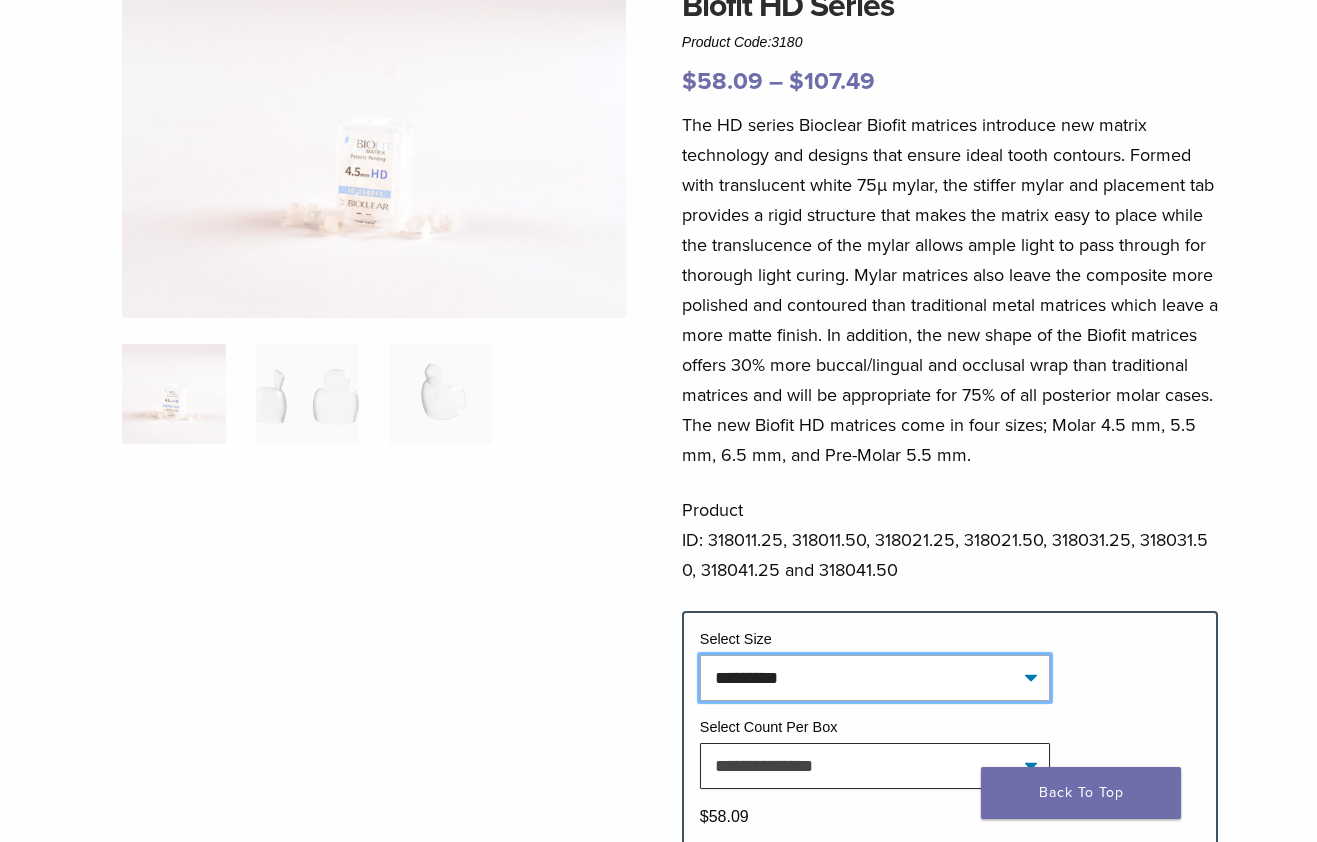 click on "**********" 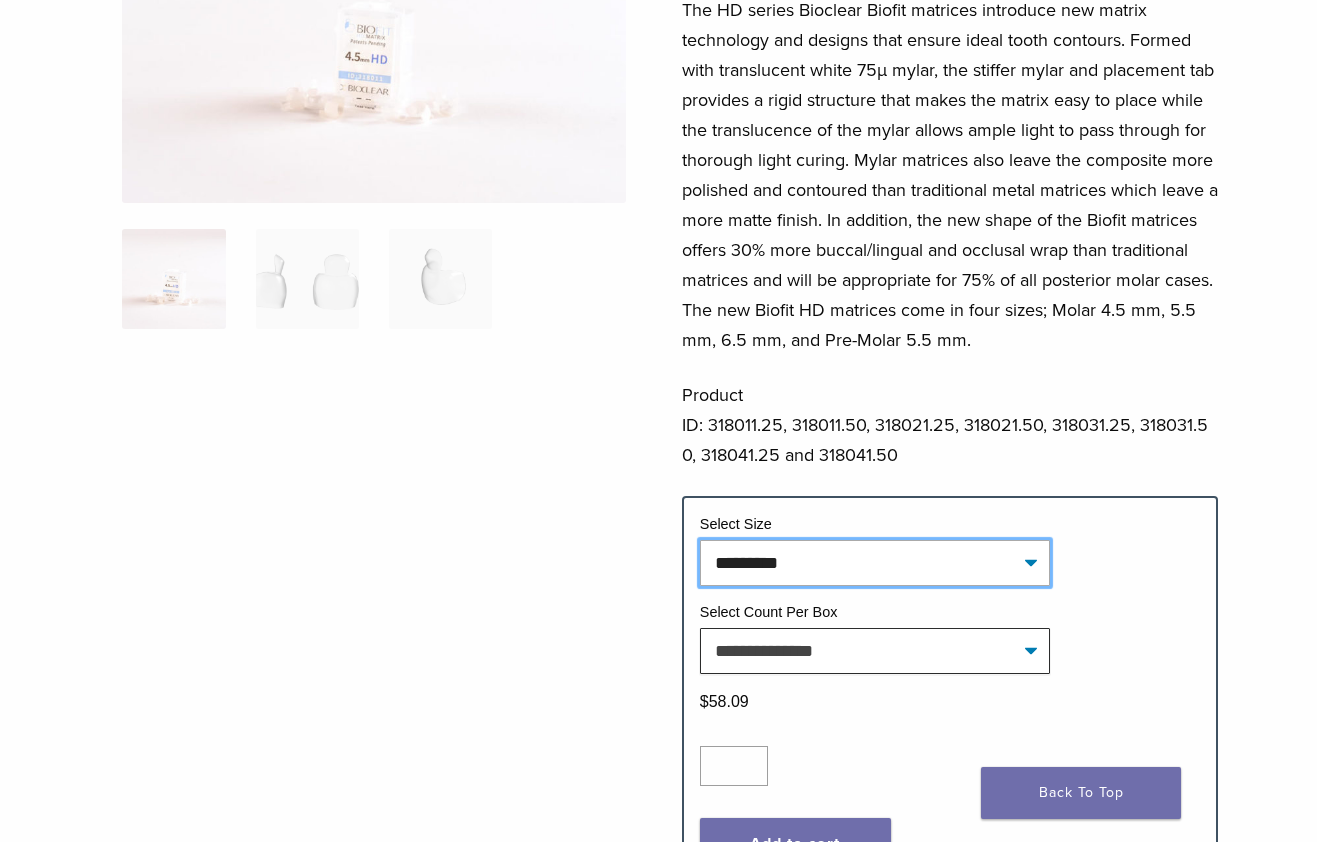 scroll, scrollTop: 300, scrollLeft: 0, axis: vertical 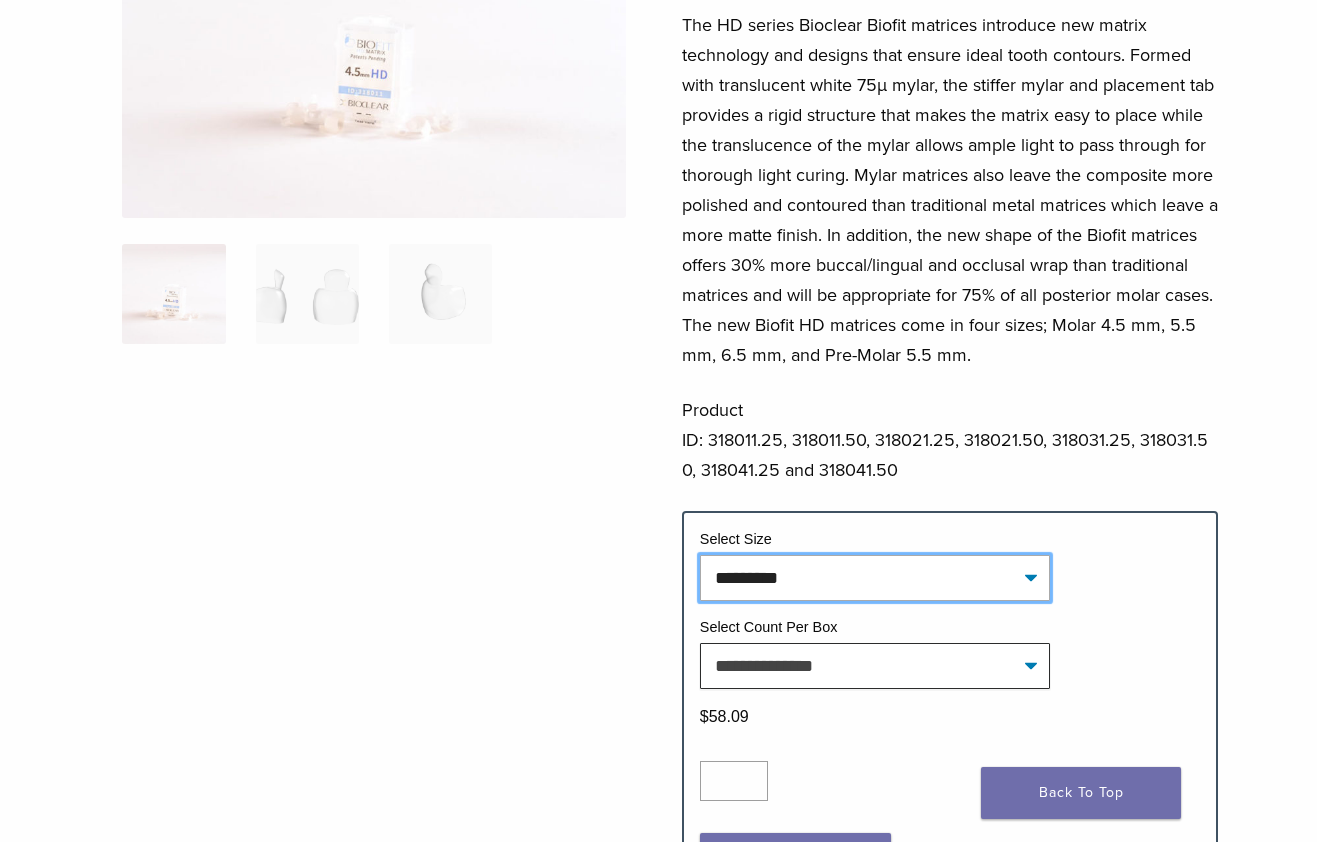 click on "**********" 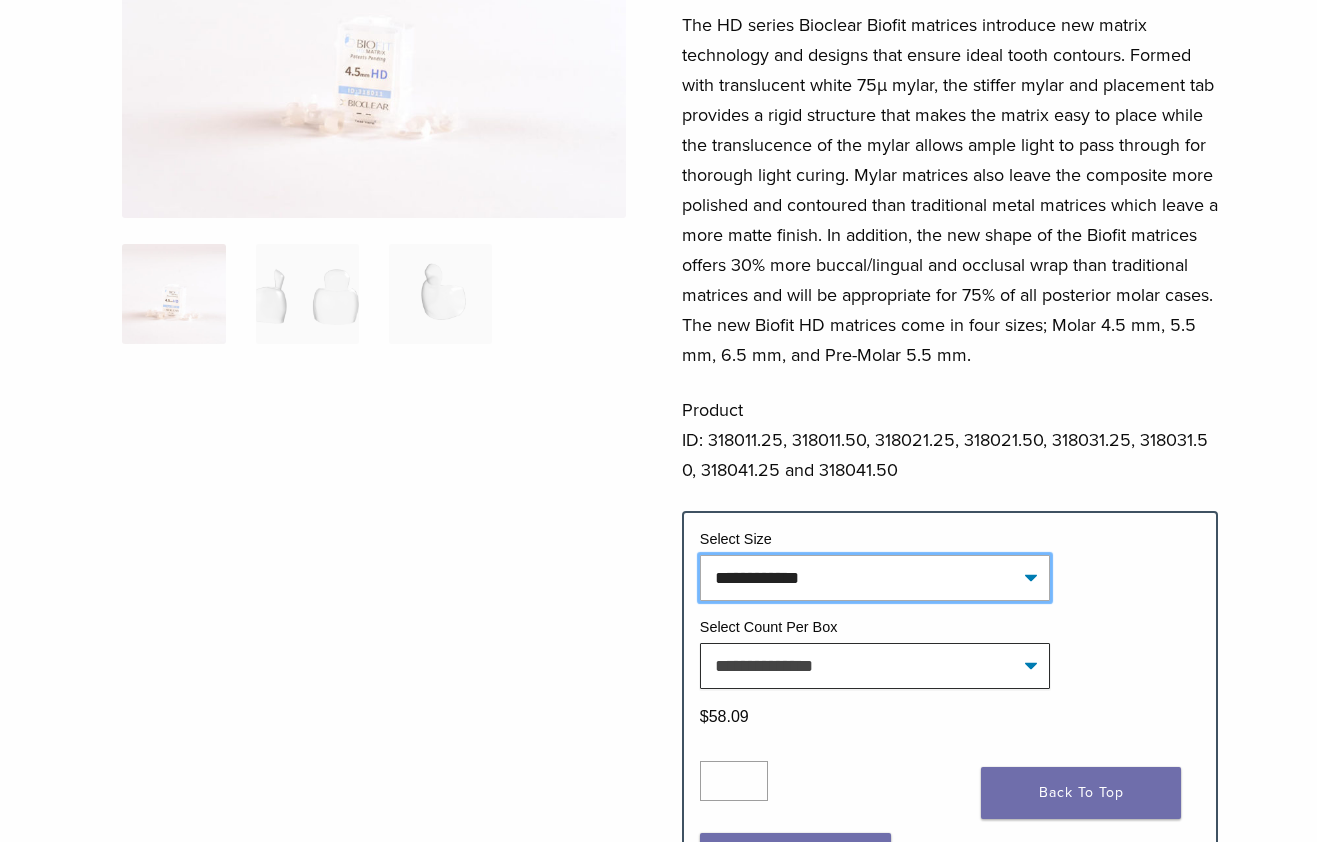 click on "**********" 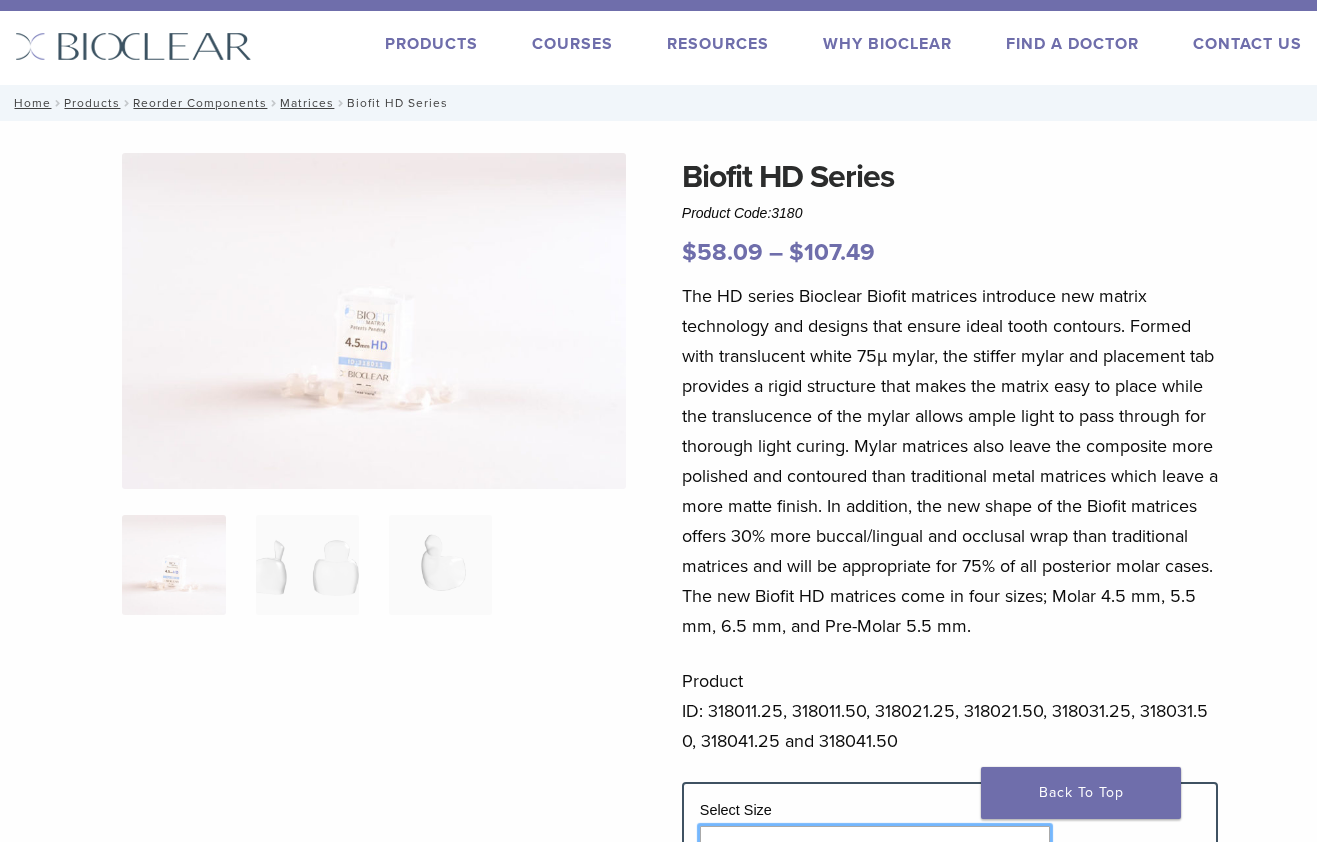 scroll, scrollTop: 0, scrollLeft: 0, axis: both 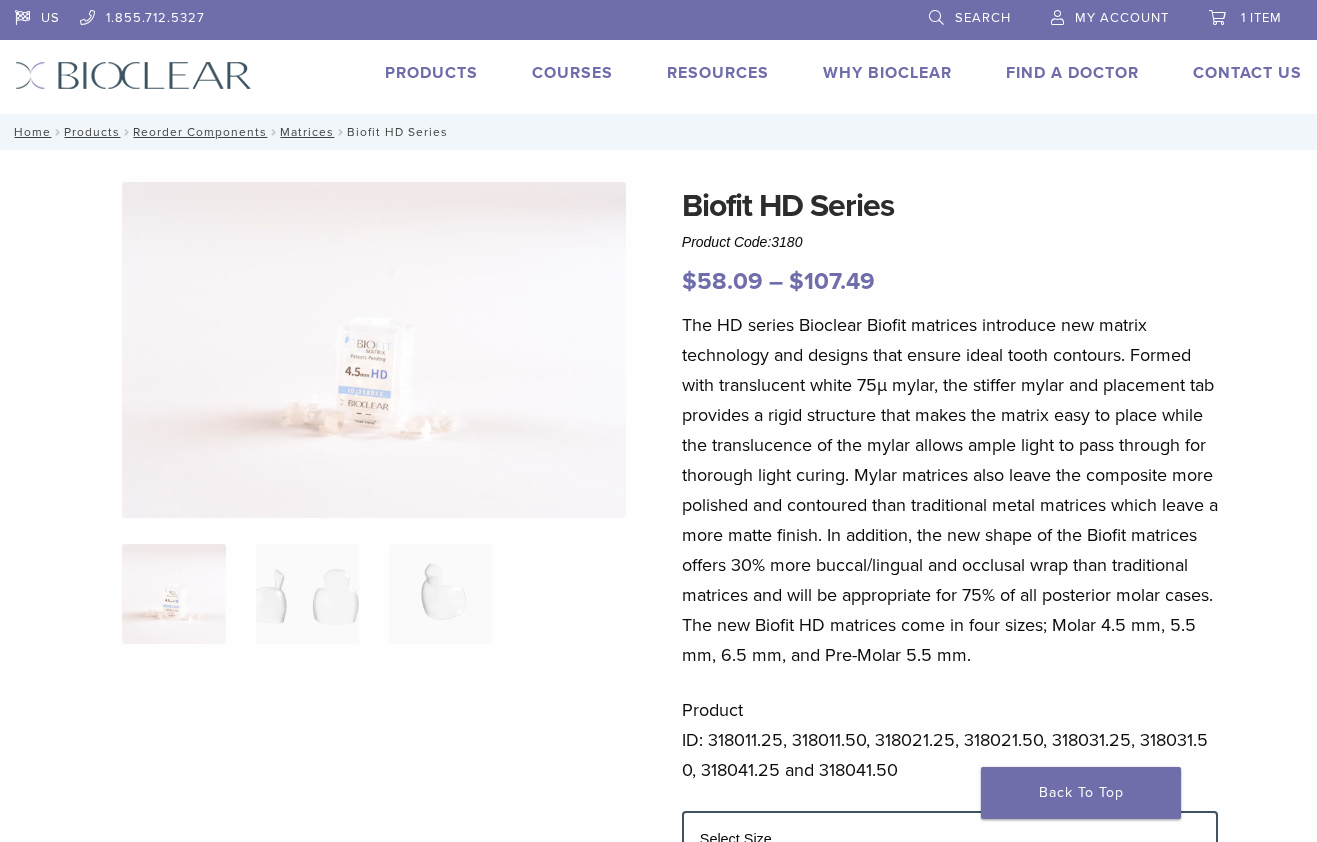 click on "Products" at bounding box center (431, 73) 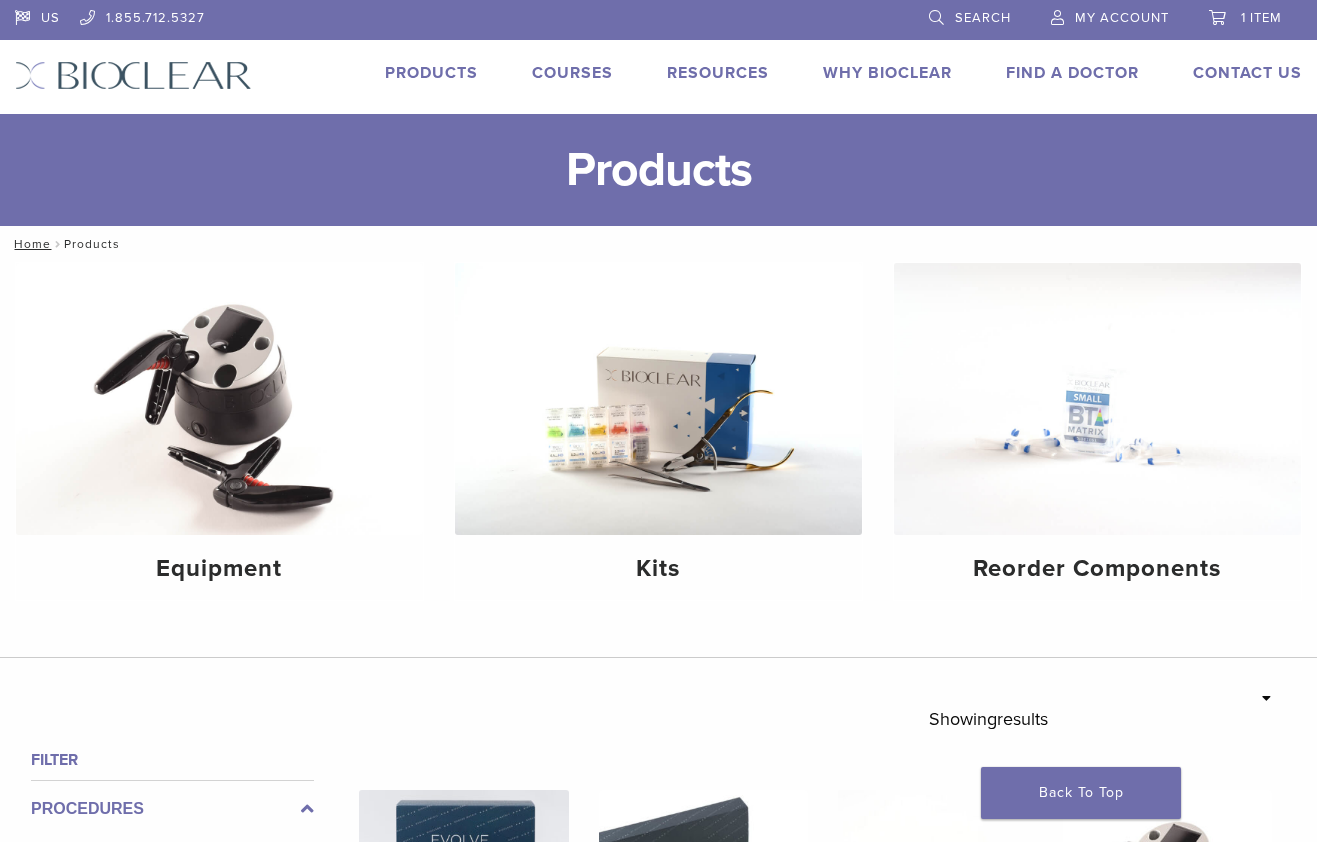 scroll, scrollTop: 0, scrollLeft: 0, axis: both 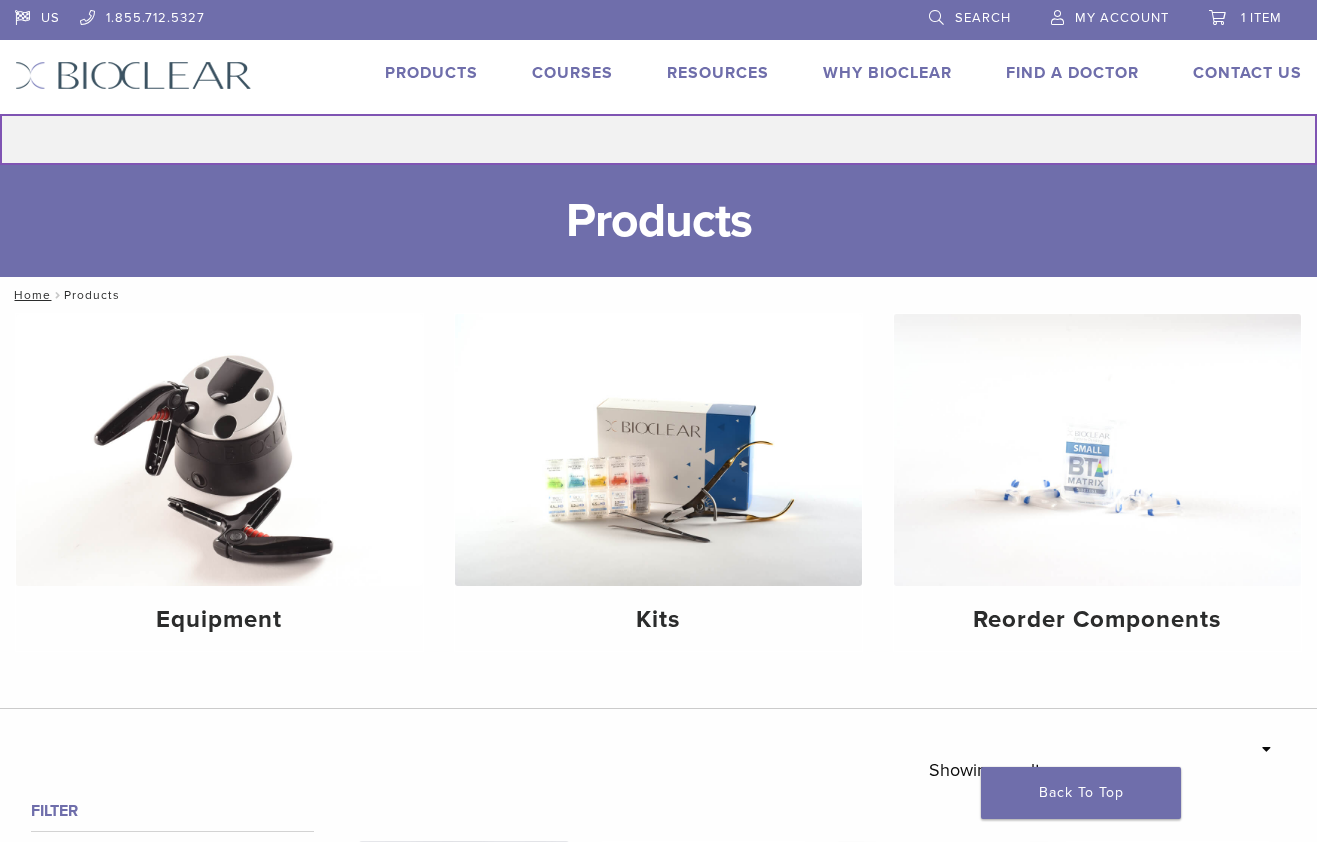 click on "Search for:" at bounding box center [658, 139] 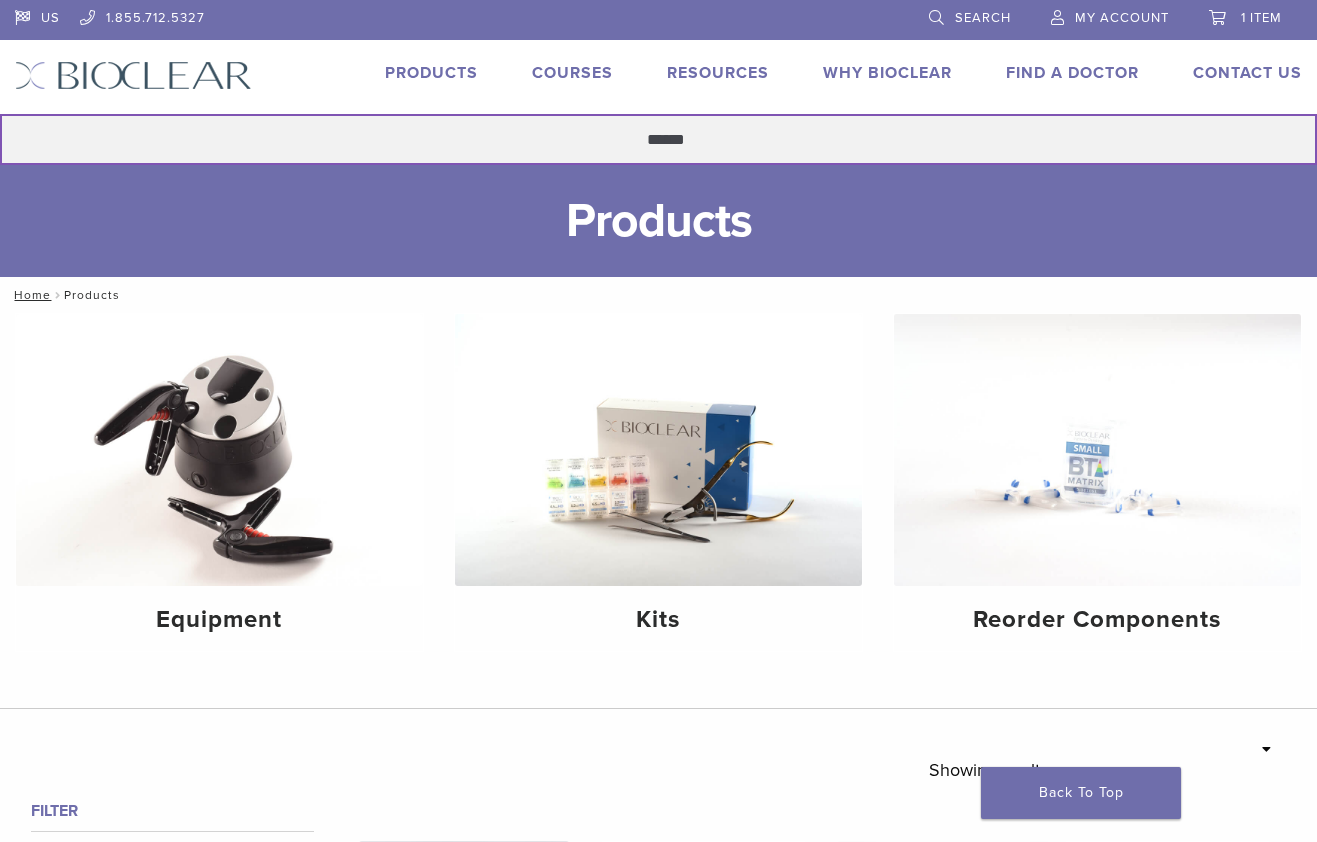 type on "******" 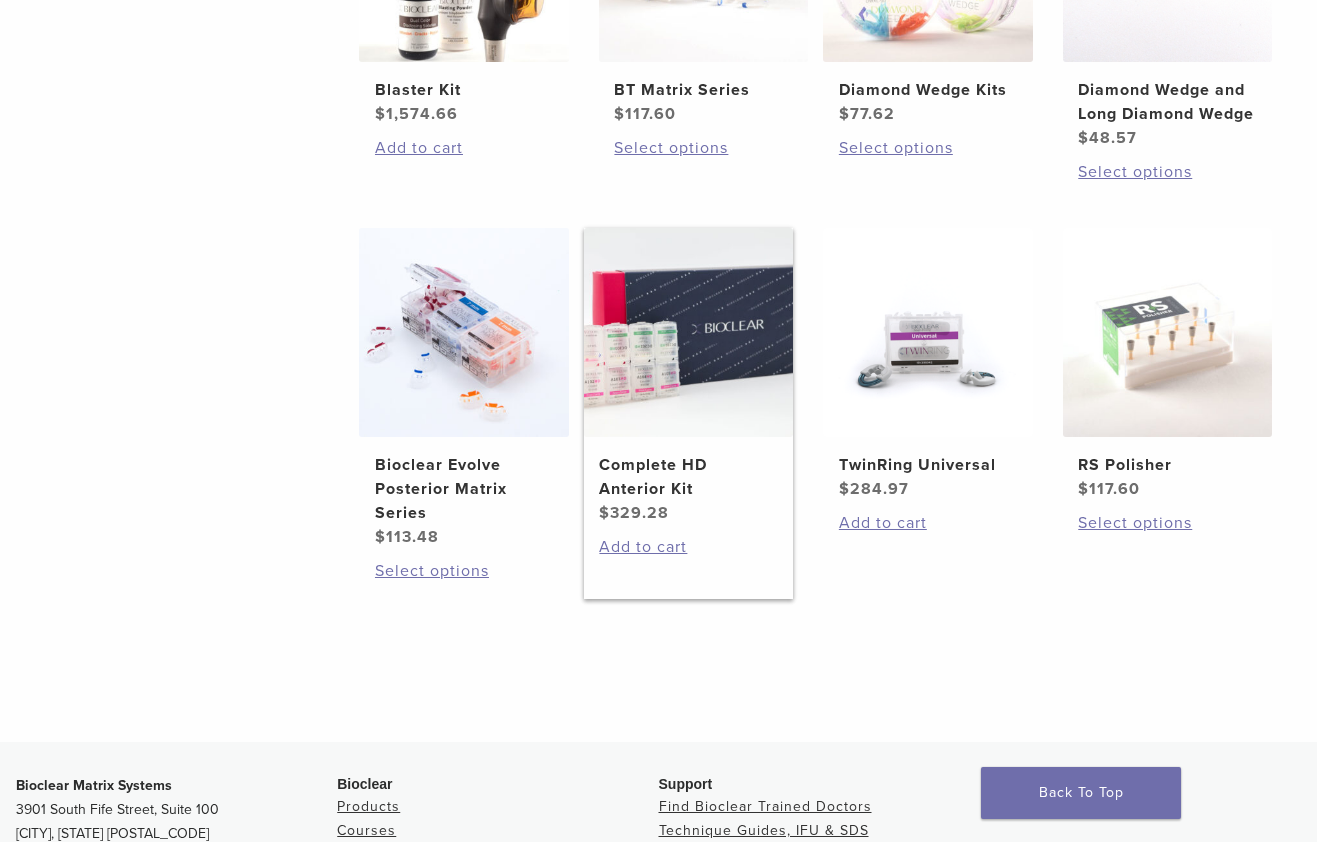scroll, scrollTop: 1400, scrollLeft: 0, axis: vertical 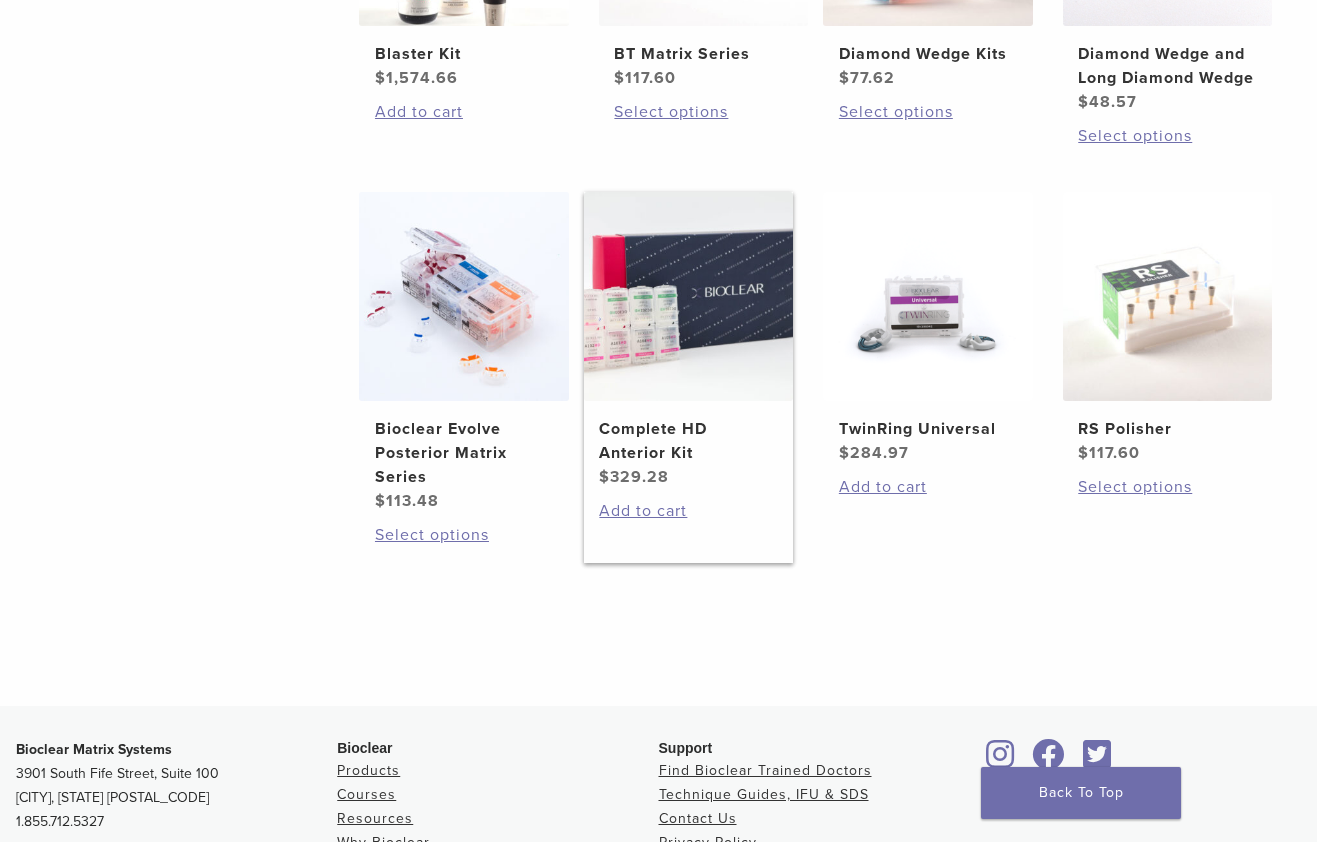 click at bounding box center [688, 296] 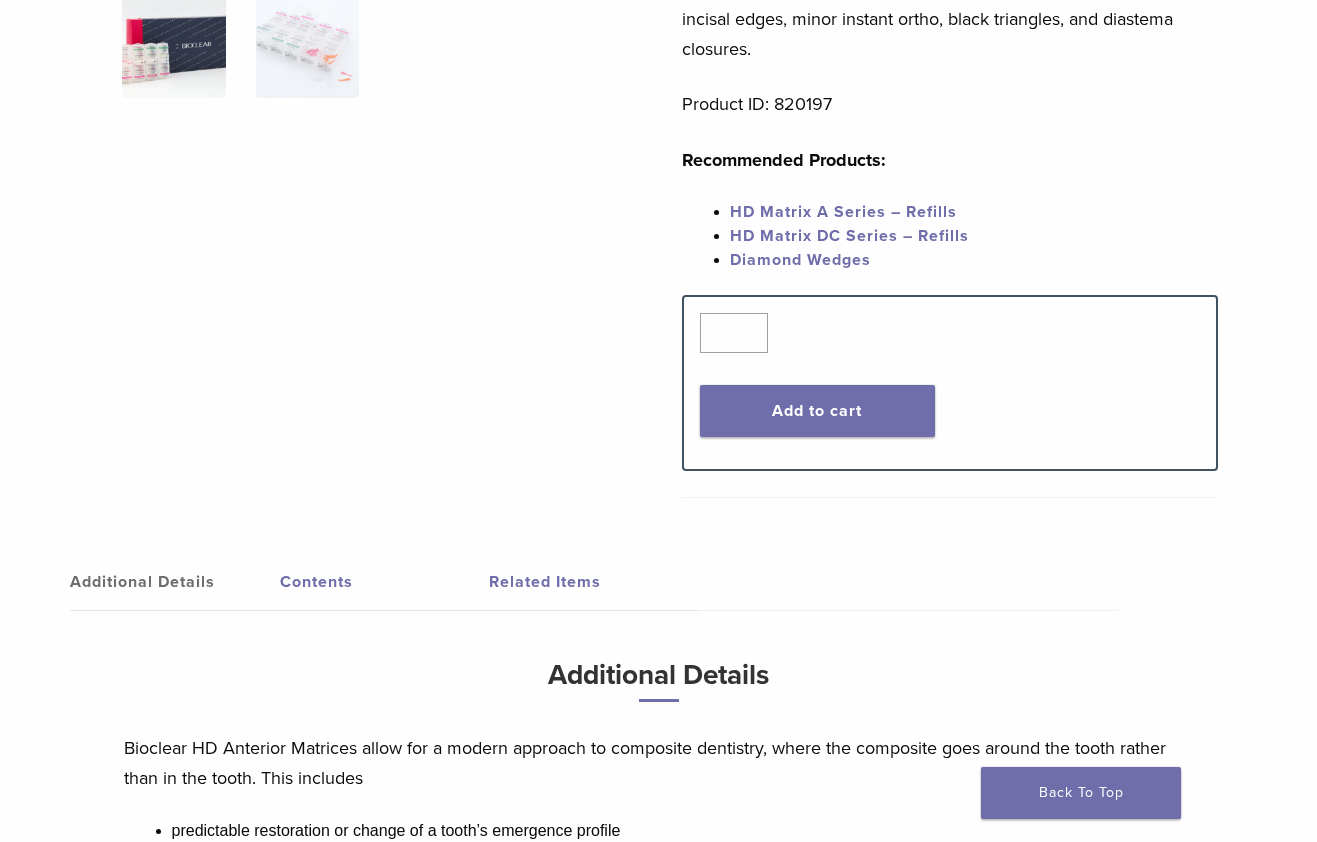 scroll, scrollTop: 0, scrollLeft: 0, axis: both 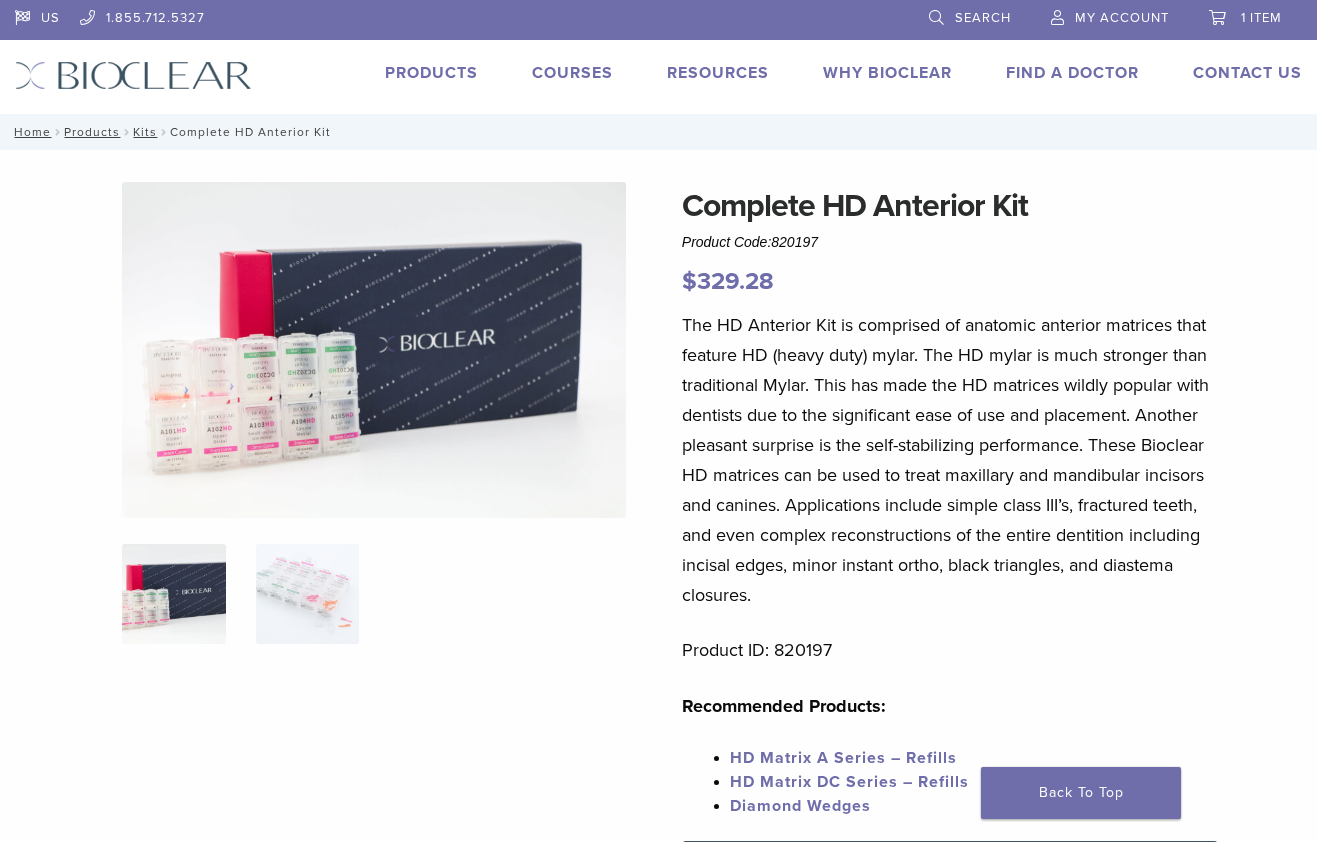 click on "Products" at bounding box center (431, 73) 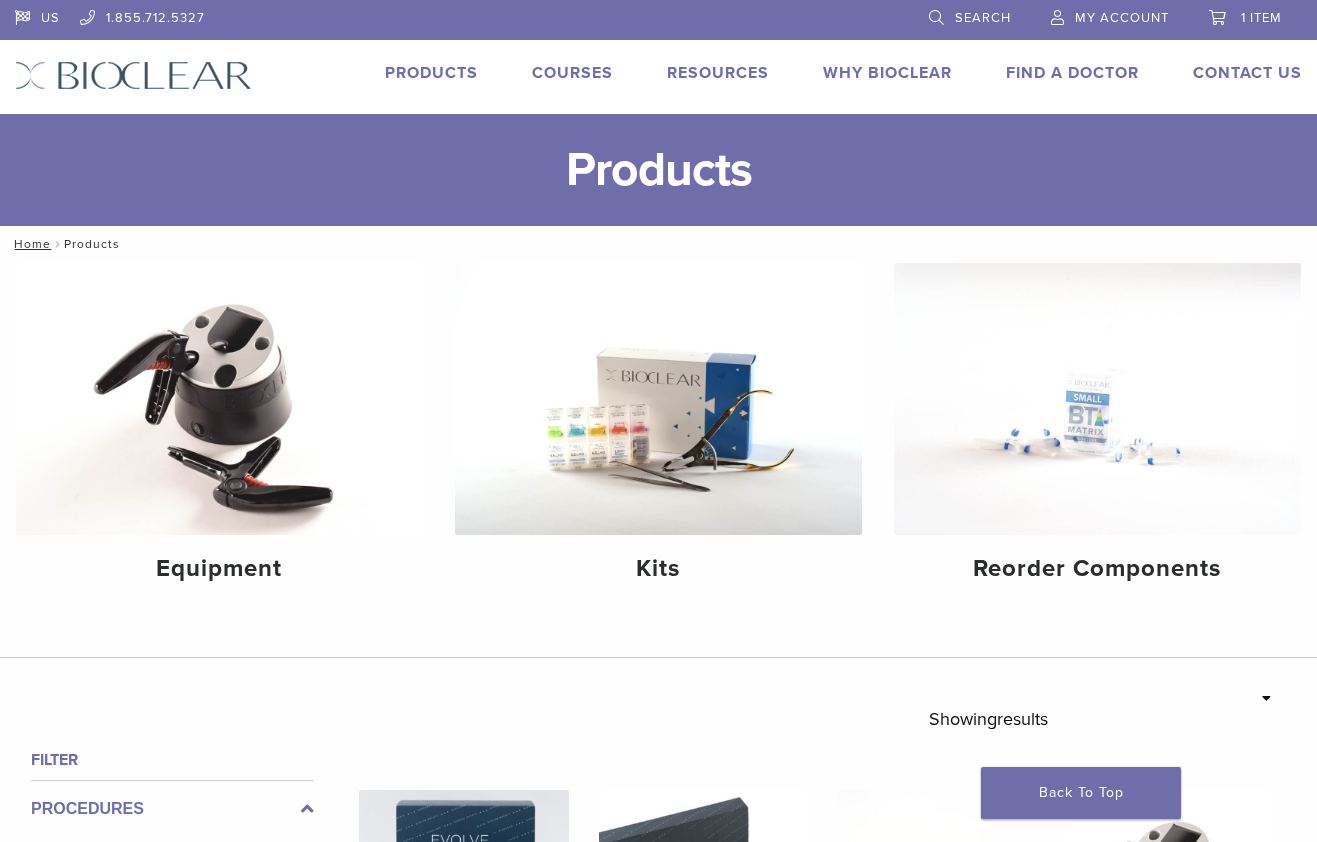 scroll, scrollTop: 0, scrollLeft: 0, axis: both 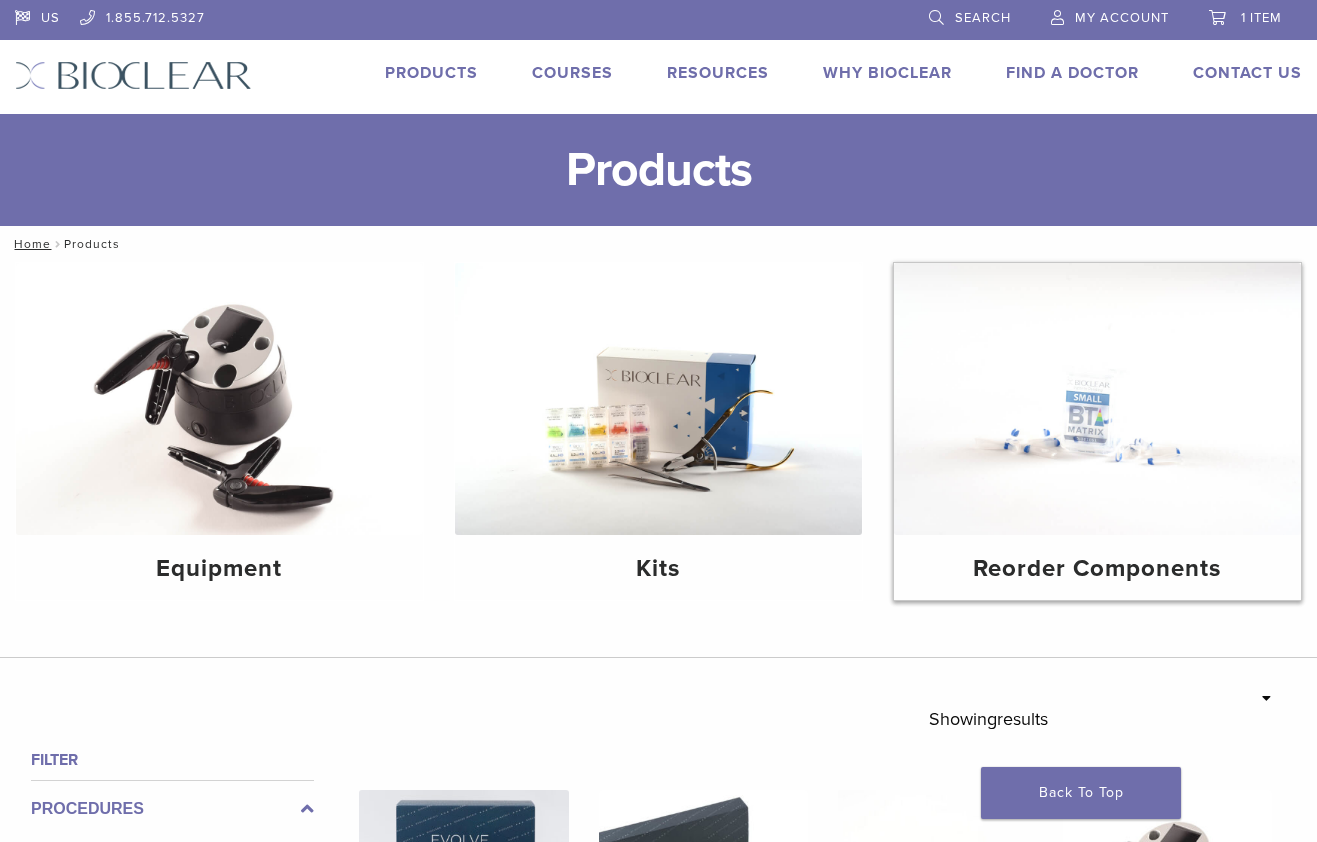 click at bounding box center [1097, 399] 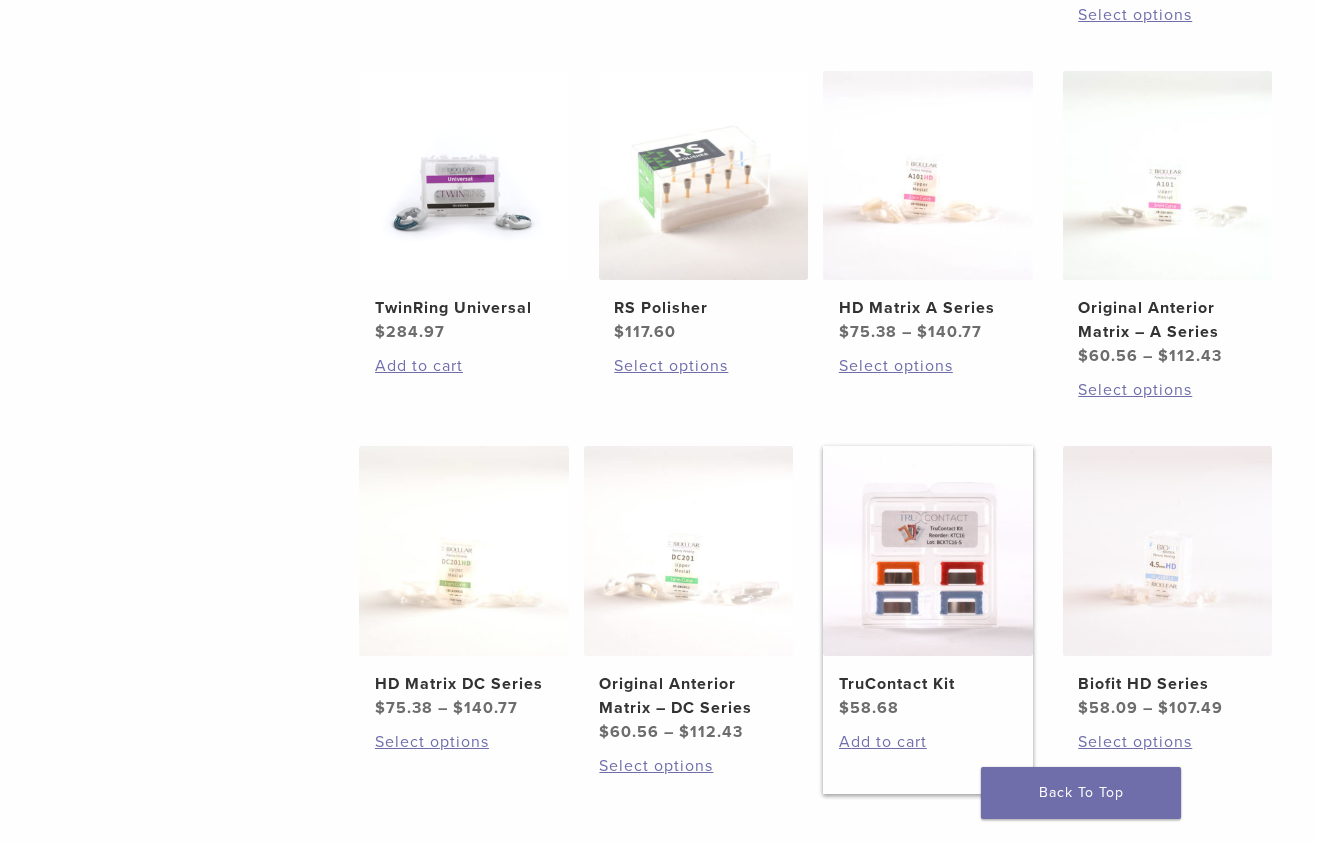 scroll, scrollTop: 900, scrollLeft: 0, axis: vertical 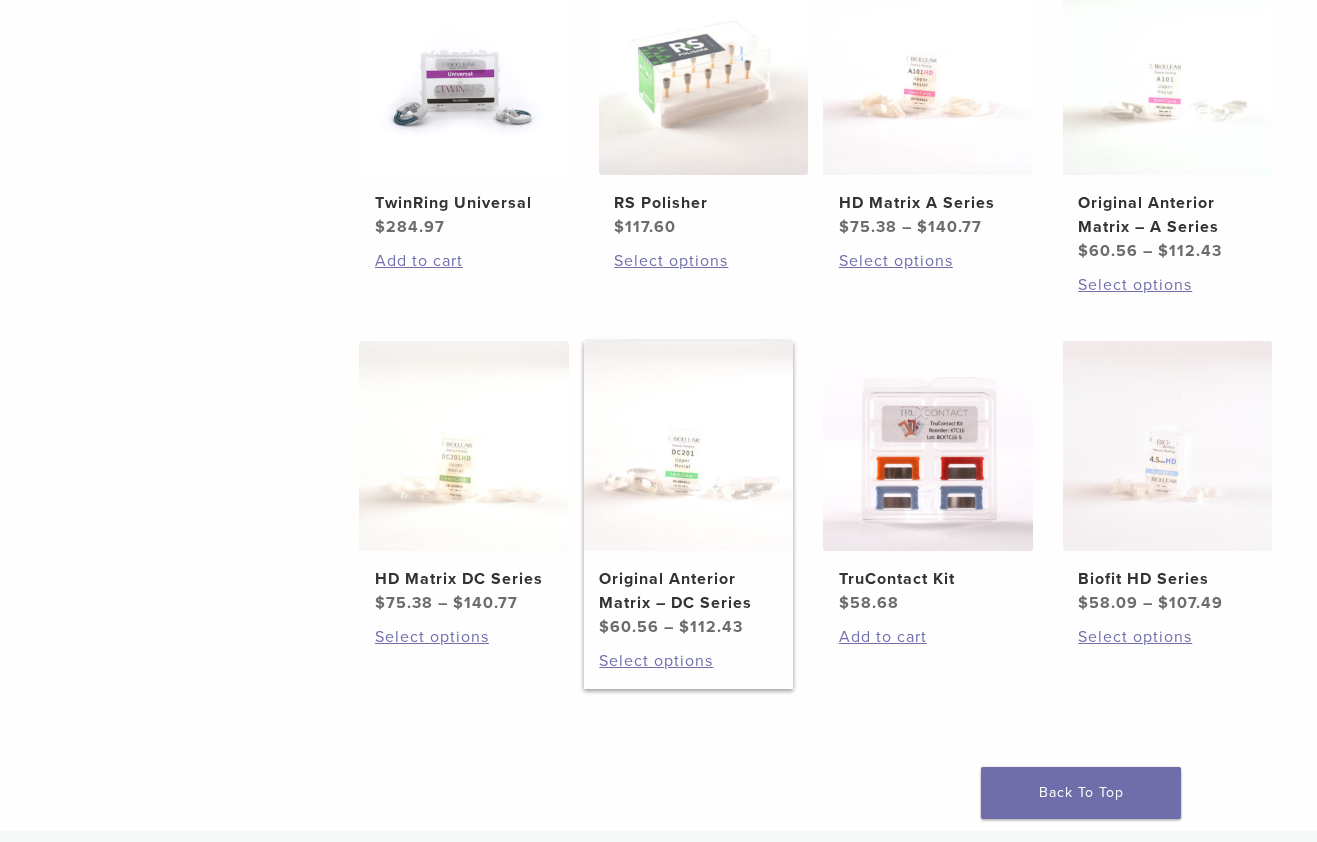 click at bounding box center (688, 445) 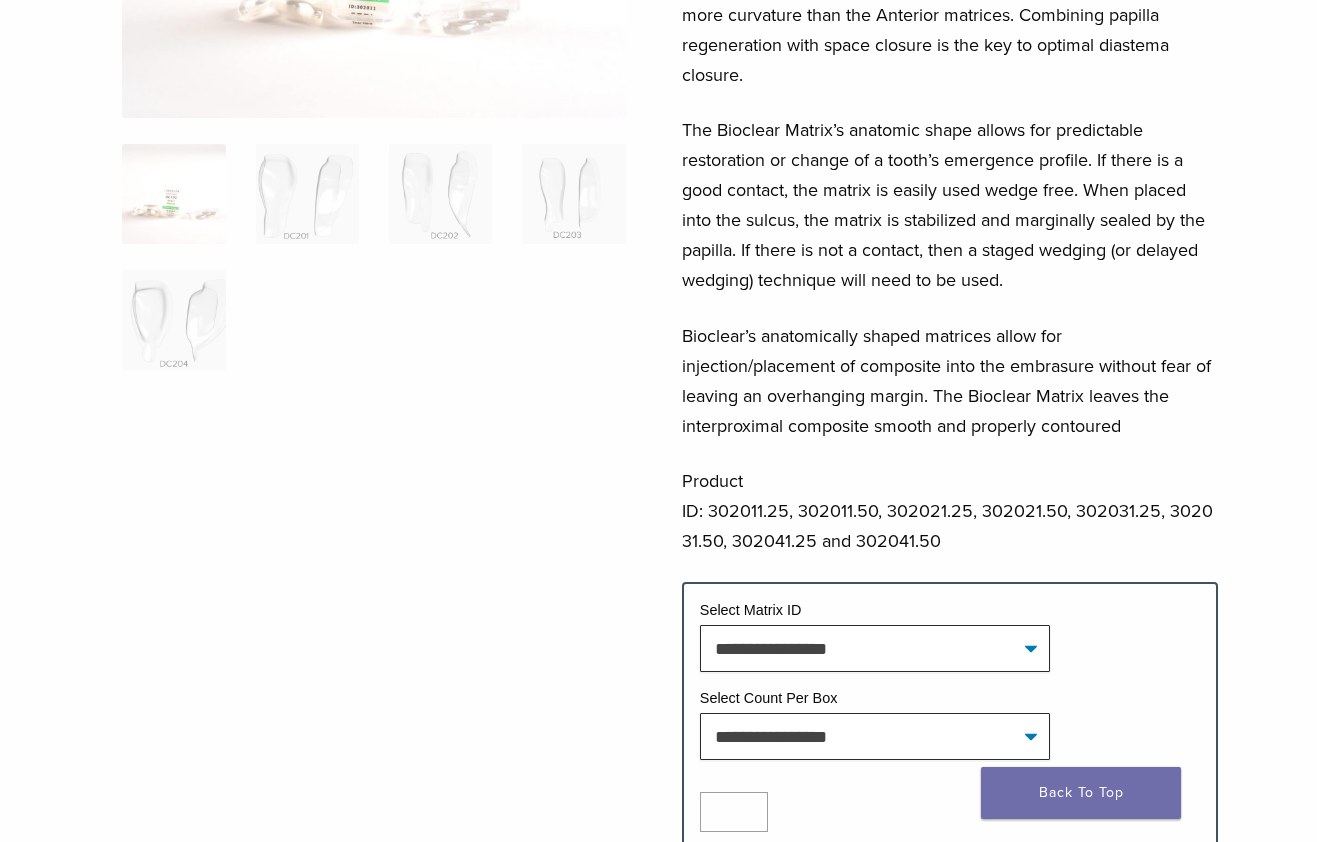 scroll, scrollTop: 500, scrollLeft: 0, axis: vertical 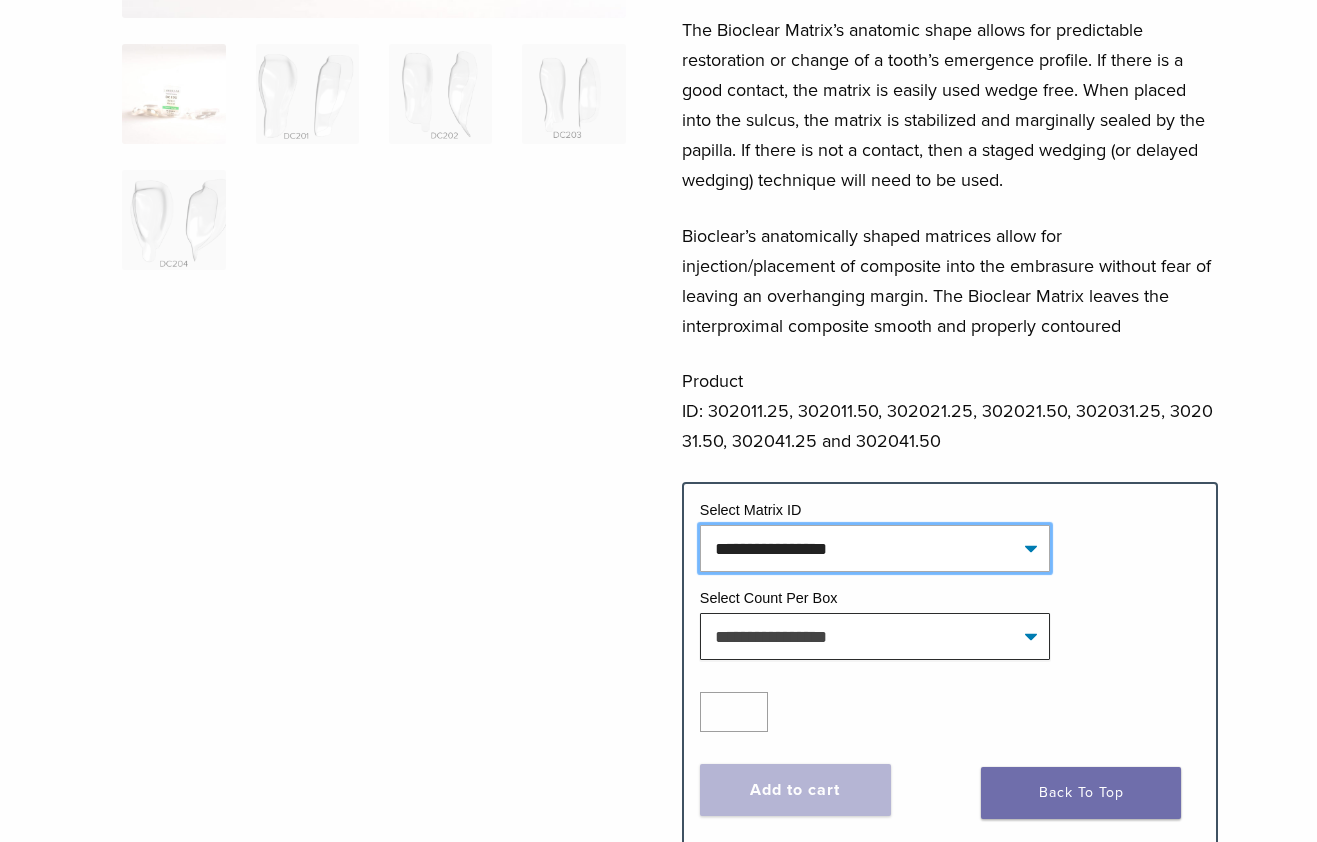 click on "**********" 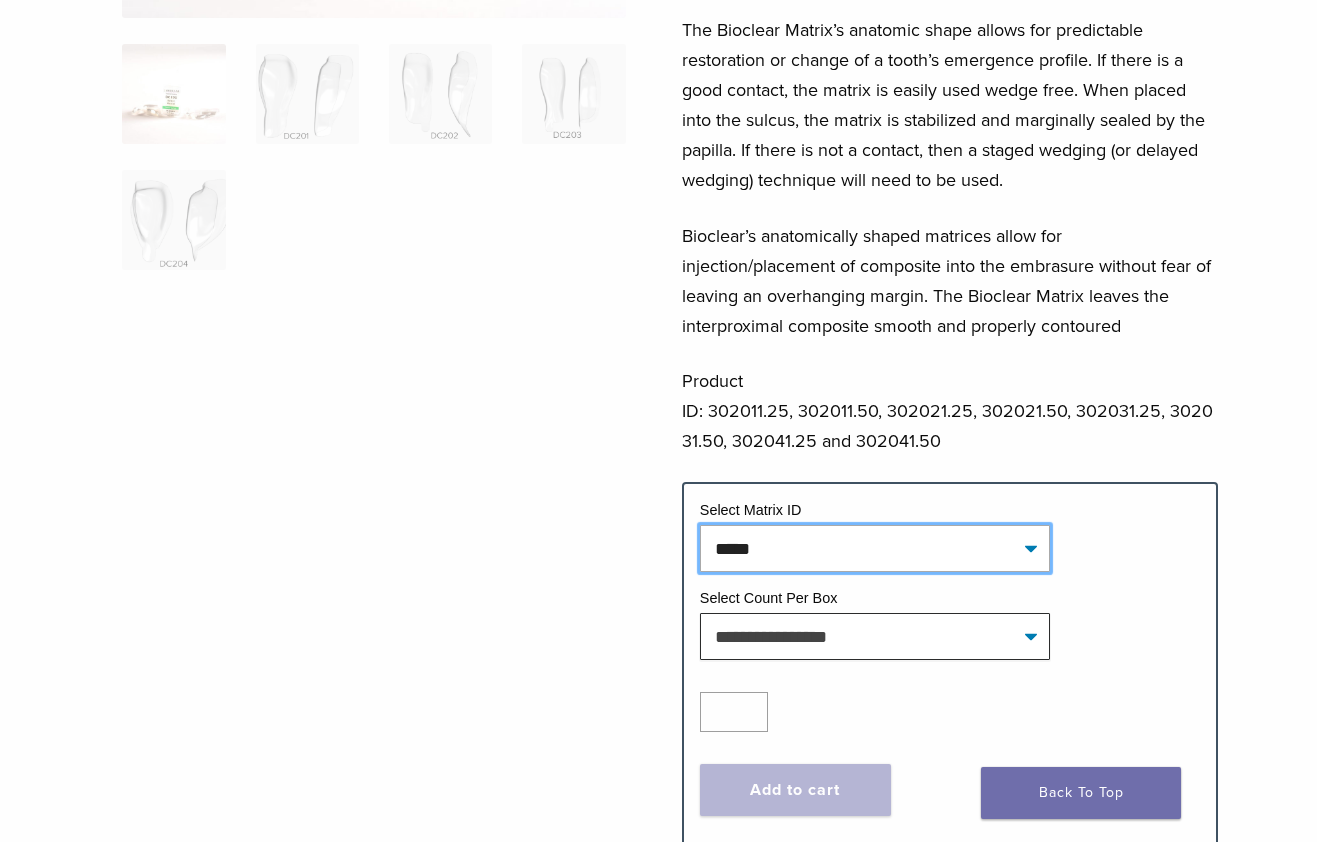 click on "**********" 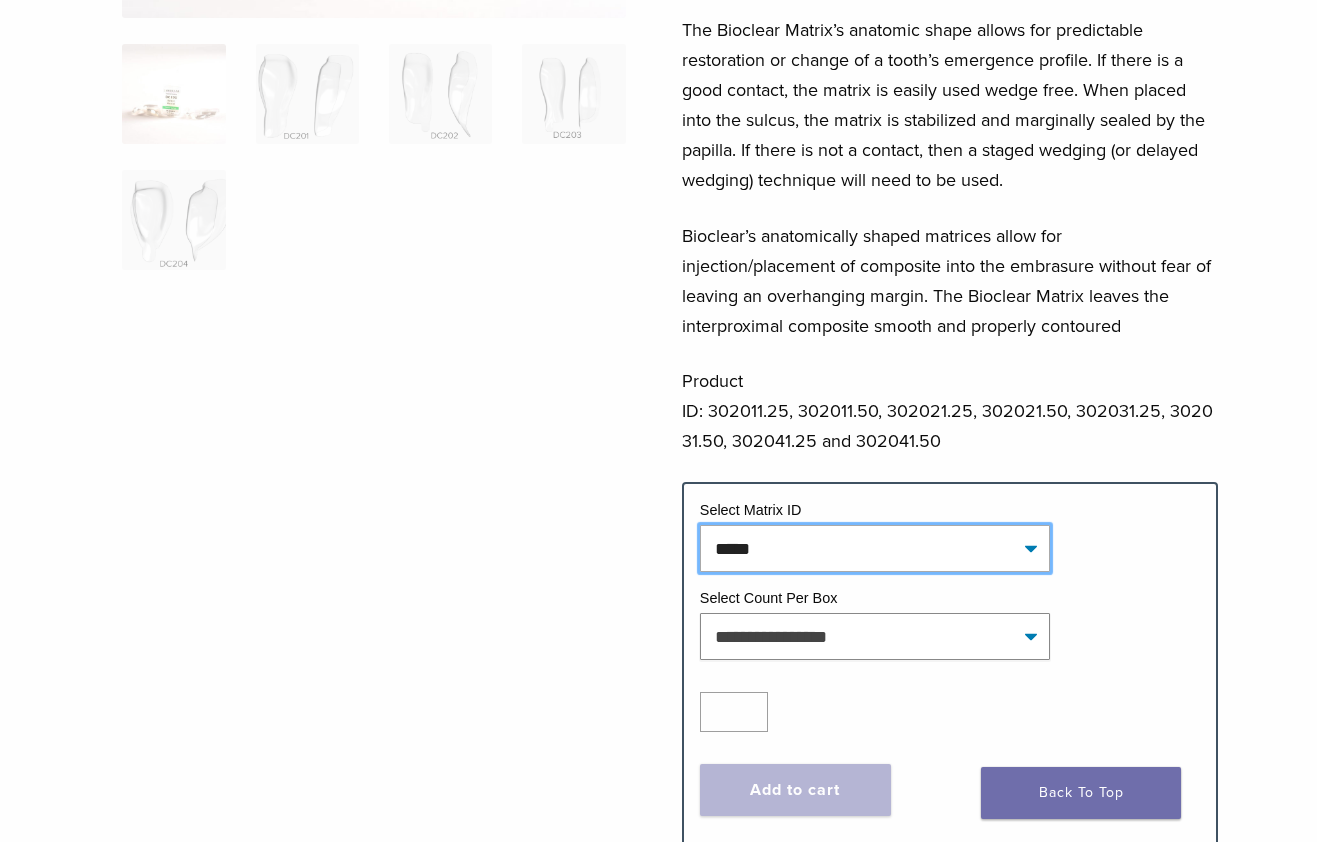 select on "*****" 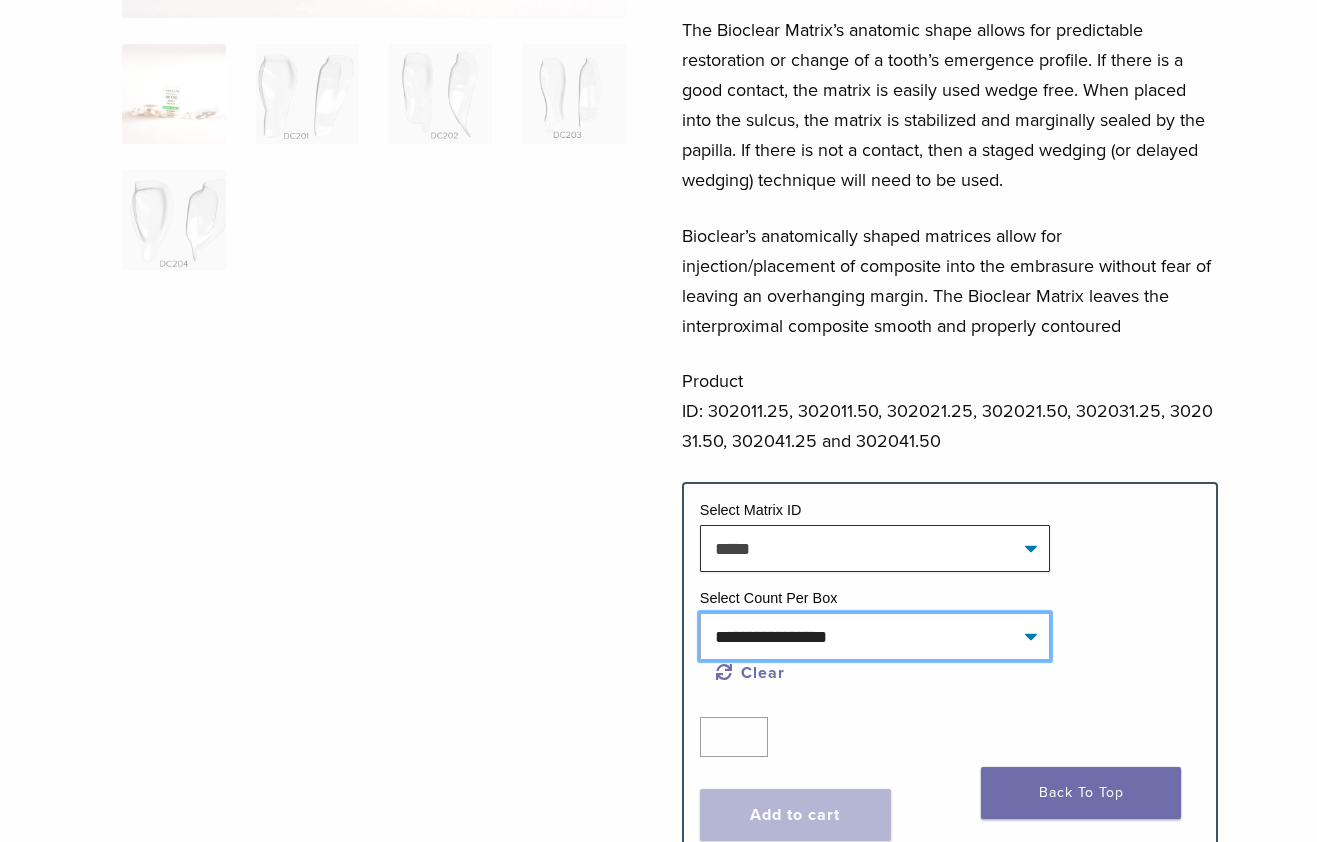click on "**********" 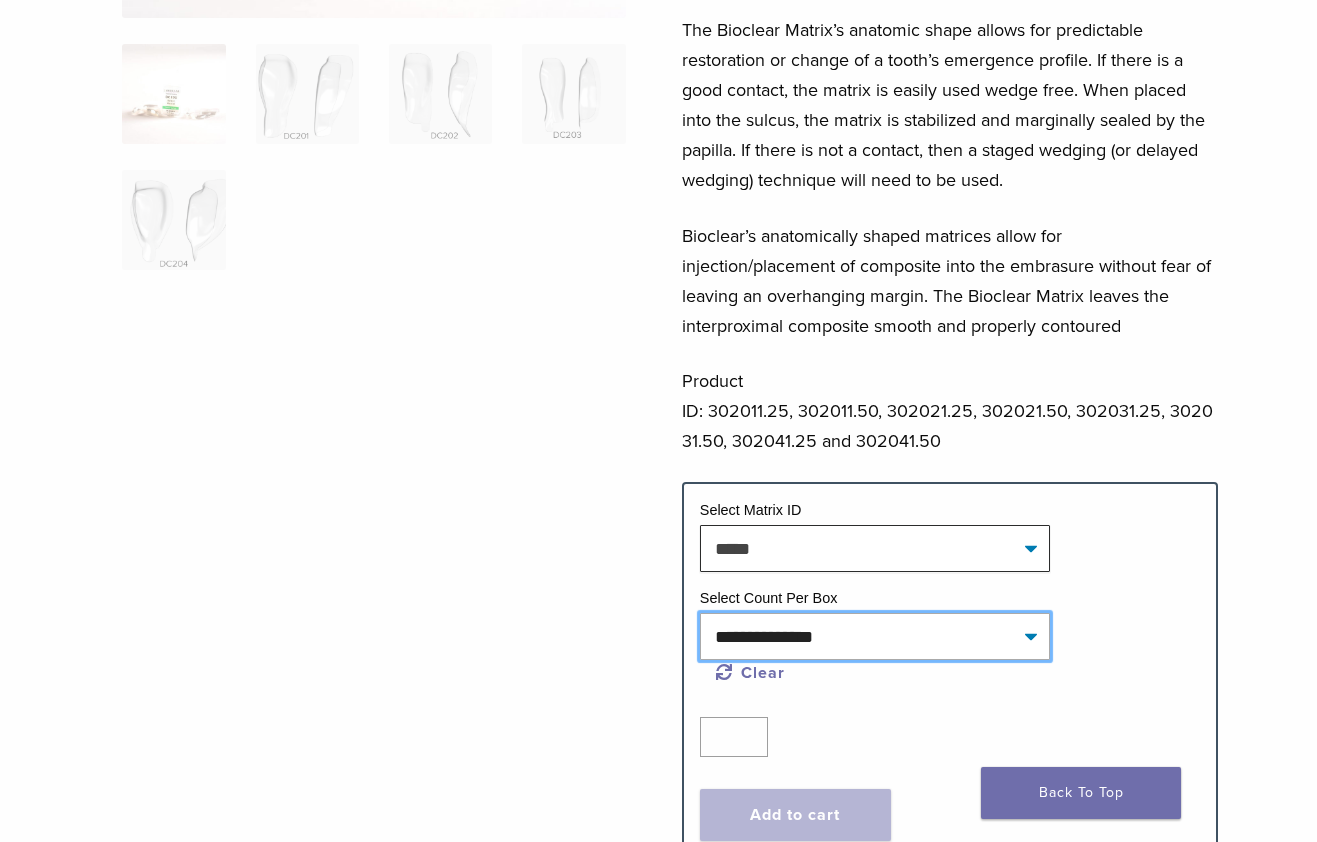 click on "**********" 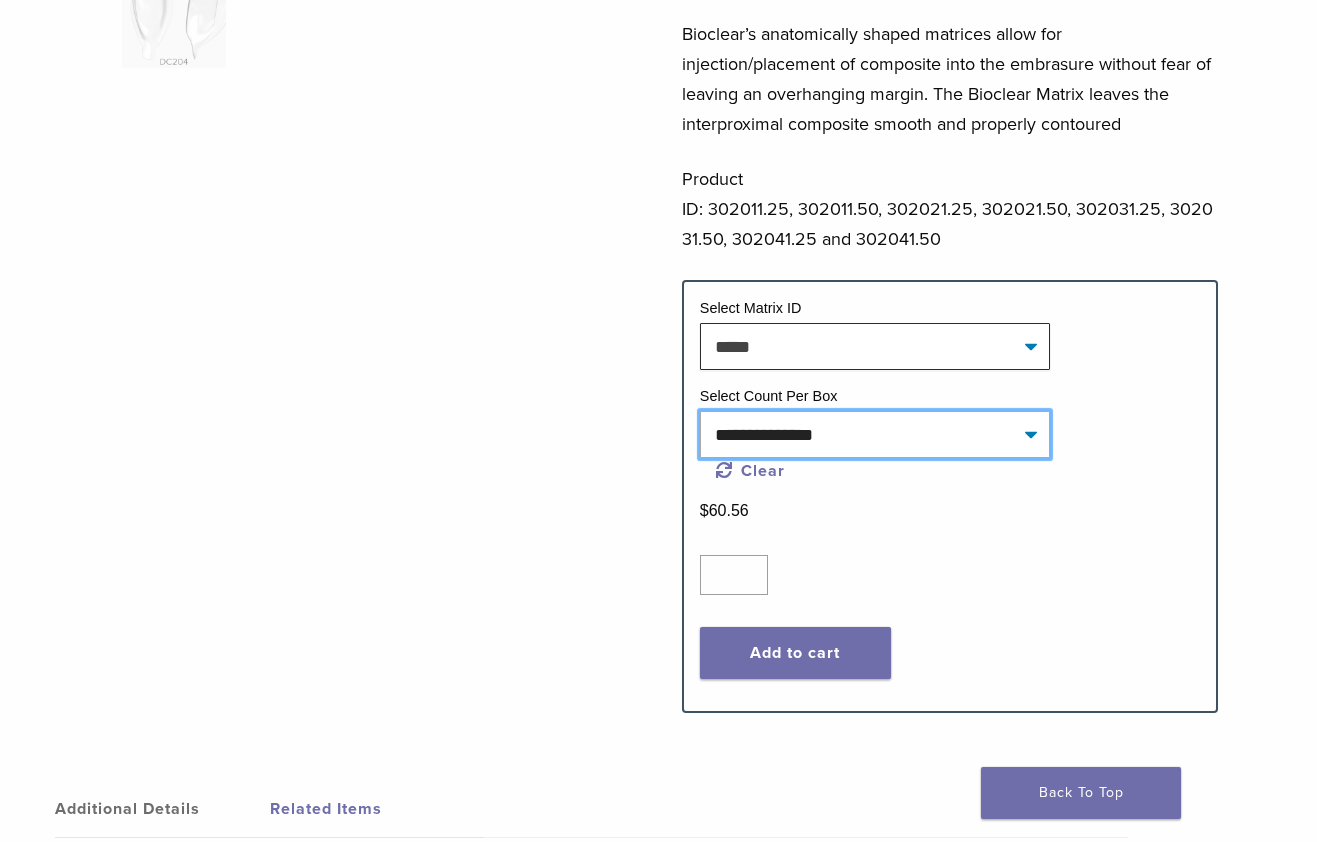 scroll, scrollTop: 900, scrollLeft: 0, axis: vertical 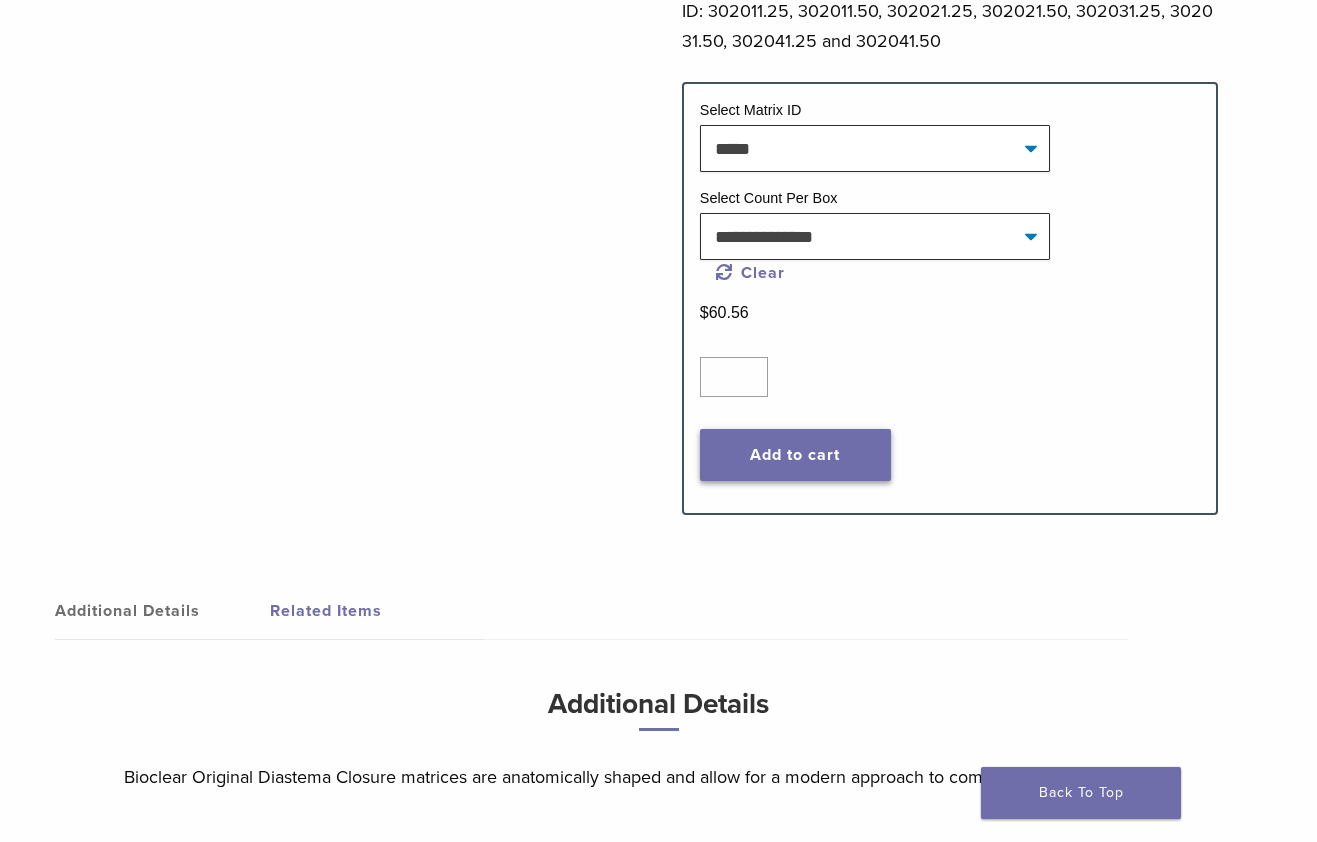 click on "Add to cart" 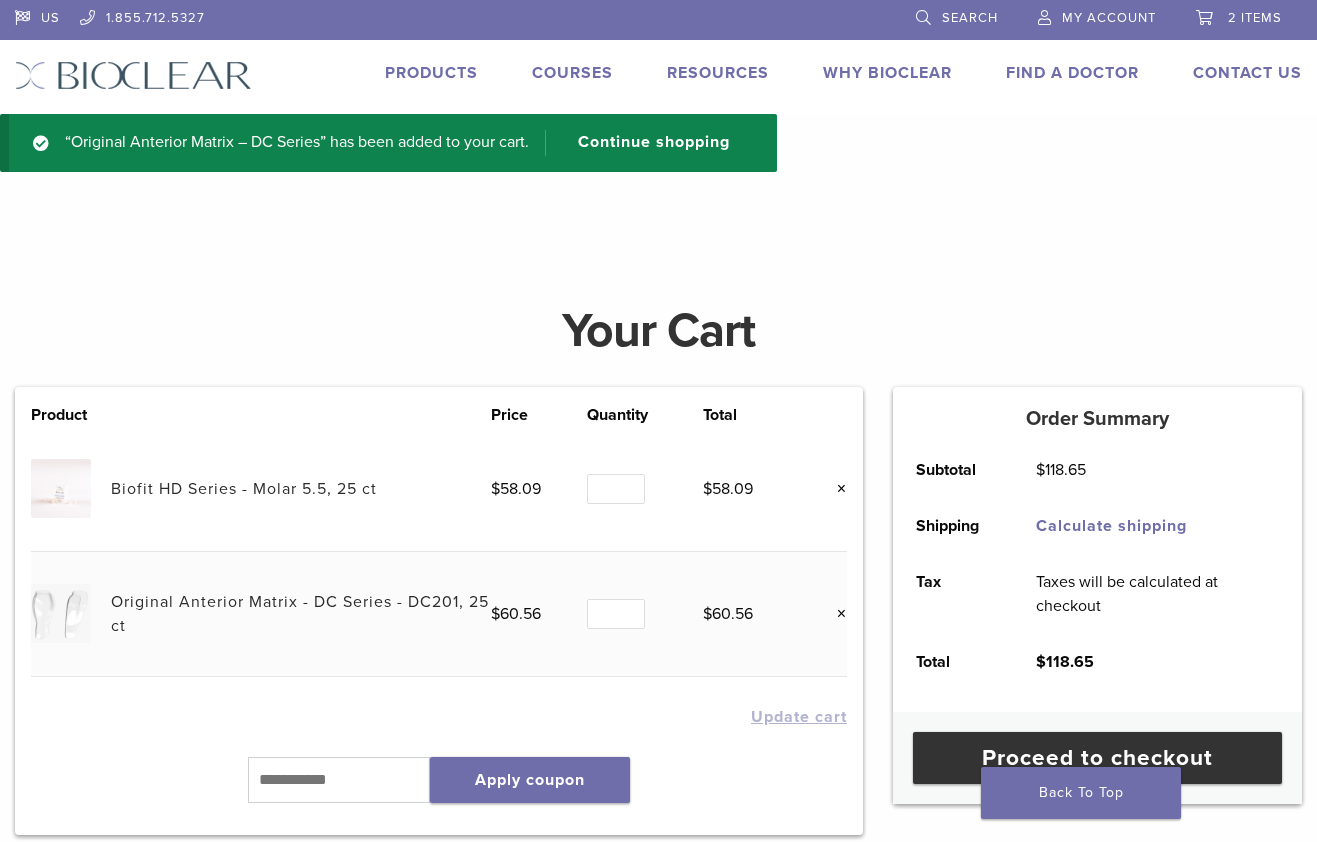 scroll, scrollTop: 0, scrollLeft: 0, axis: both 